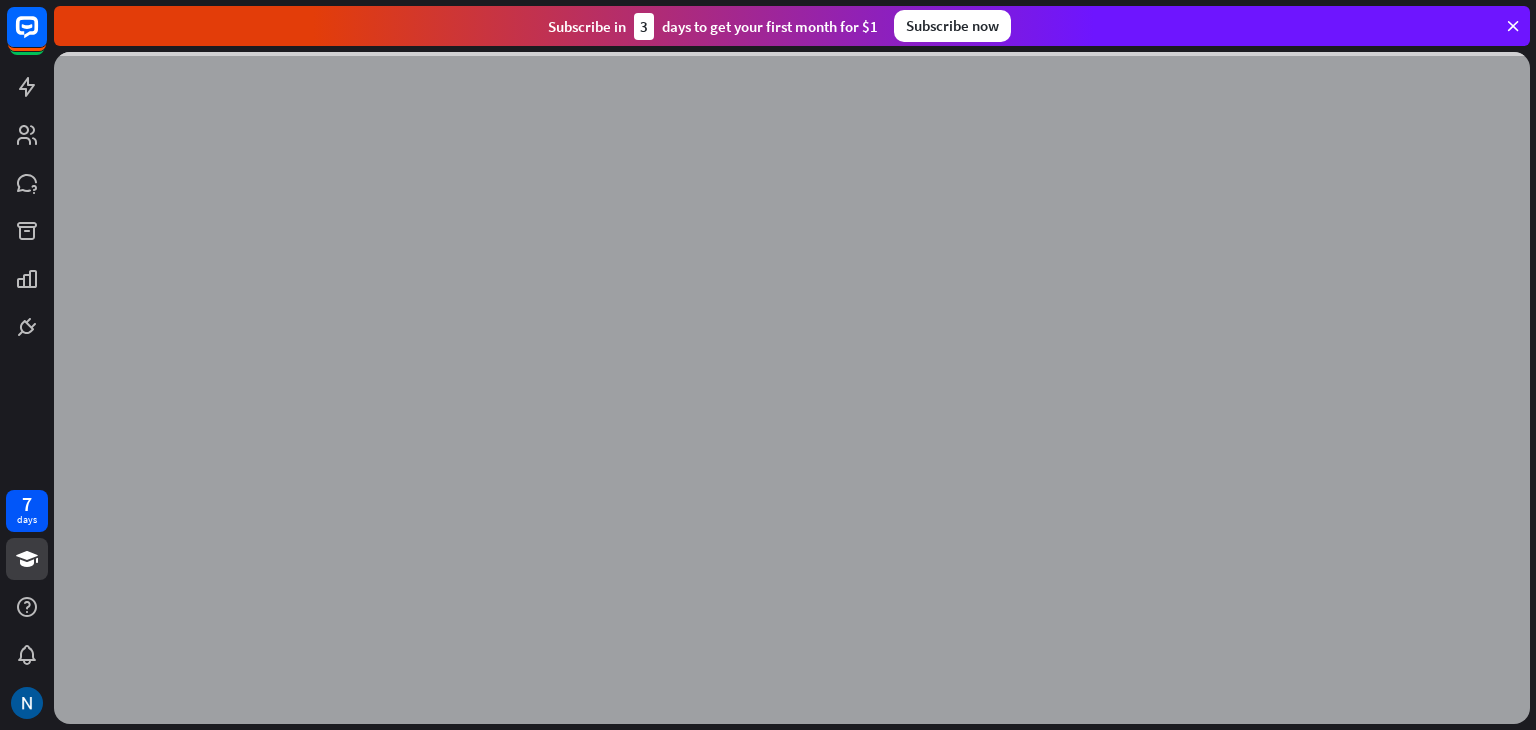 scroll, scrollTop: 0, scrollLeft: 0, axis: both 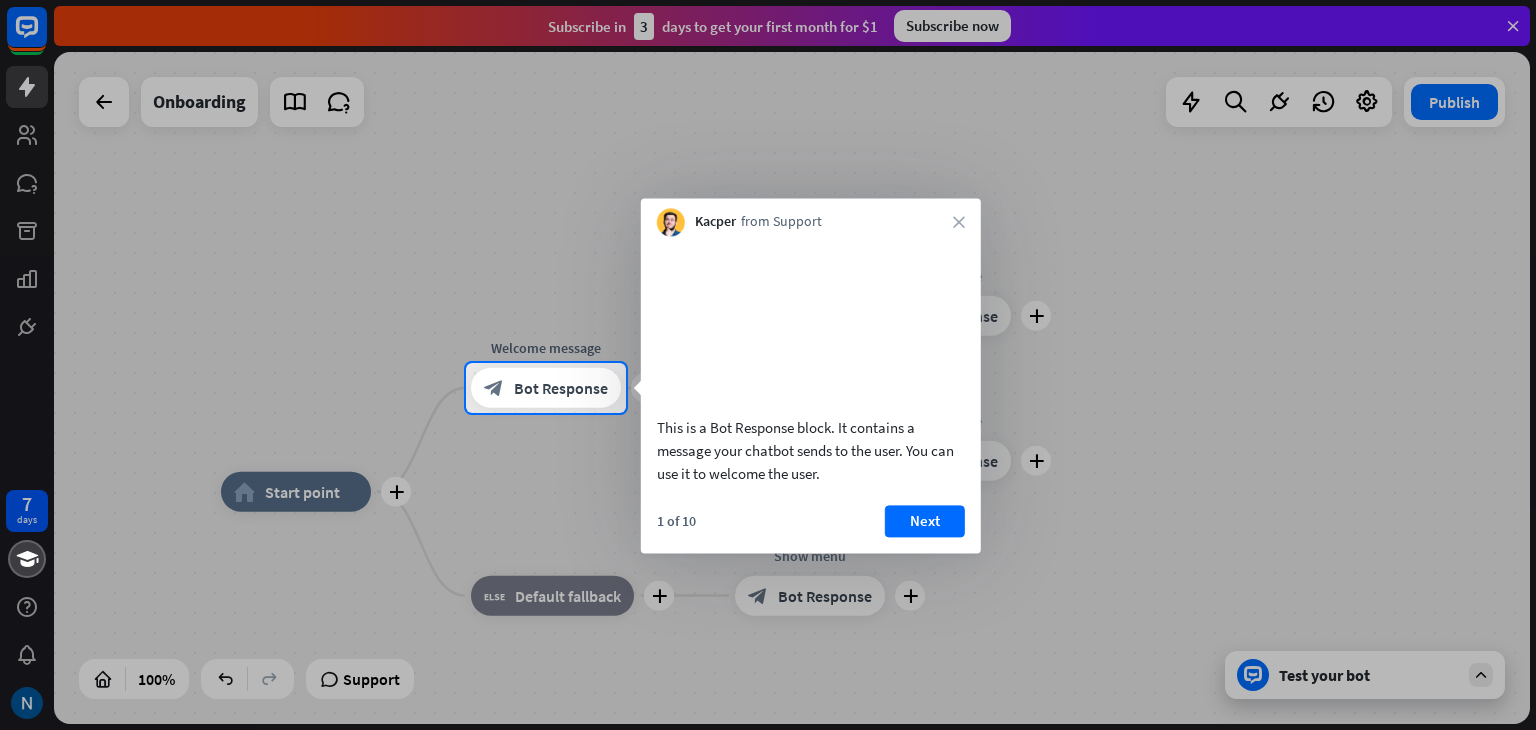 click on "Kacper
from Support
close" at bounding box center [811, 217] 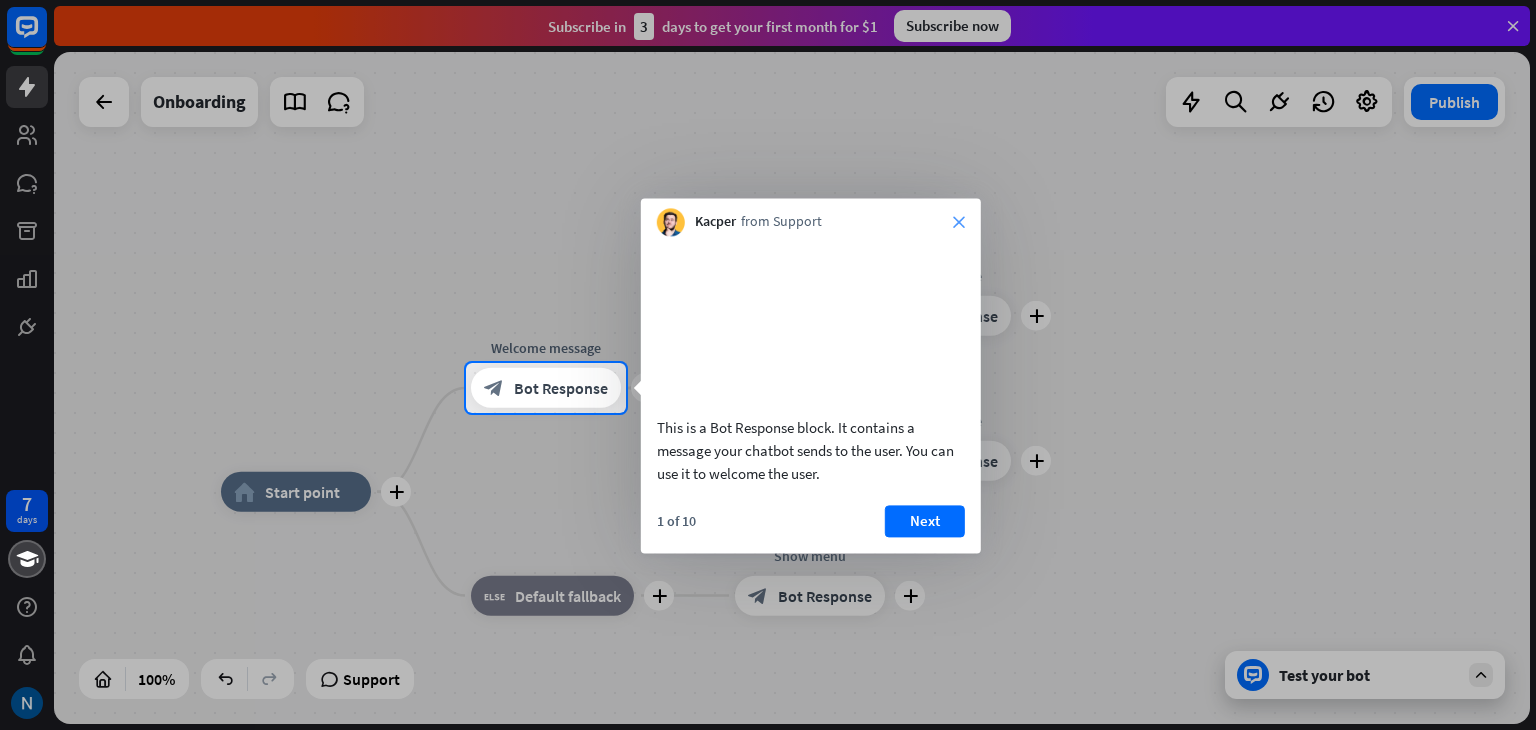 click on "close" at bounding box center [959, 222] 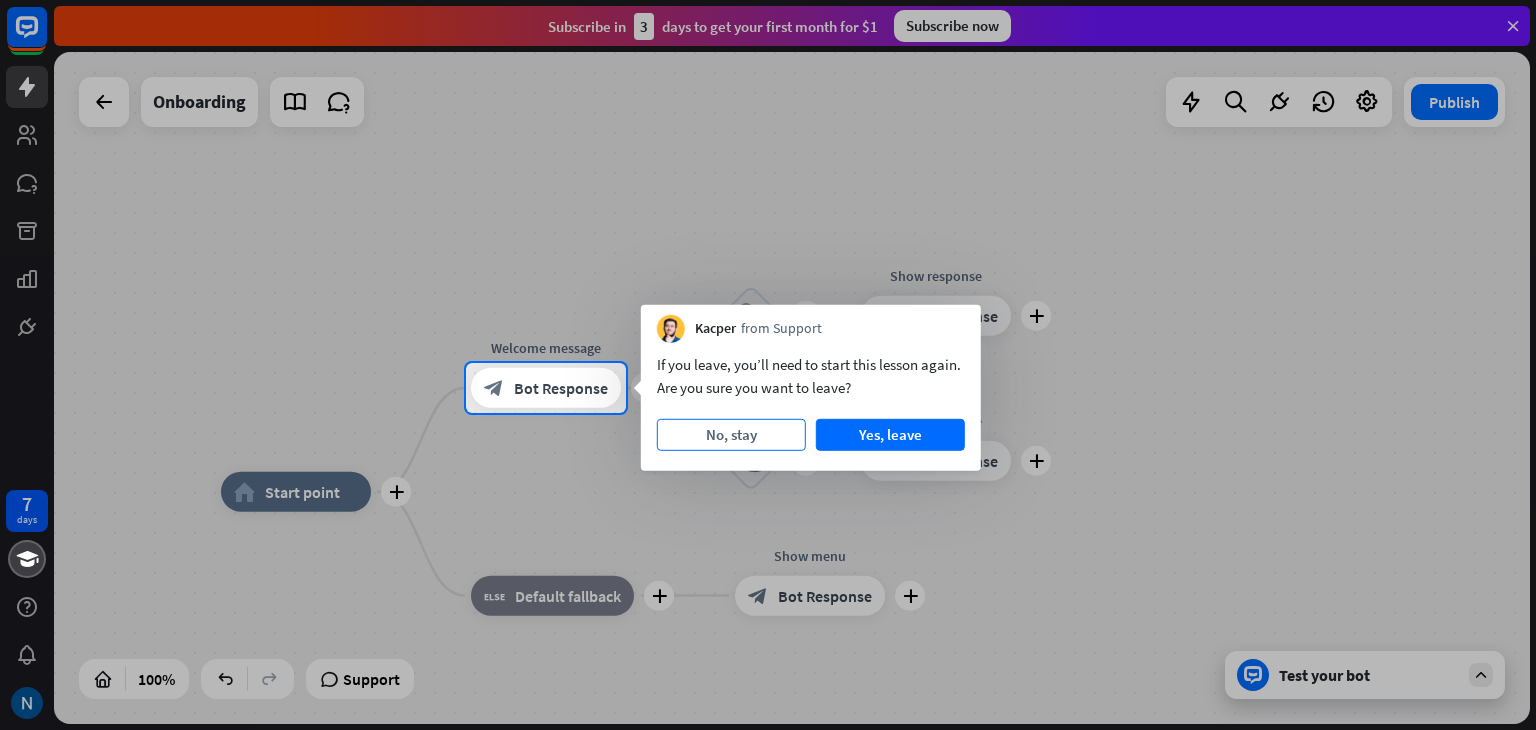 click on "No, stay" at bounding box center (731, 435) 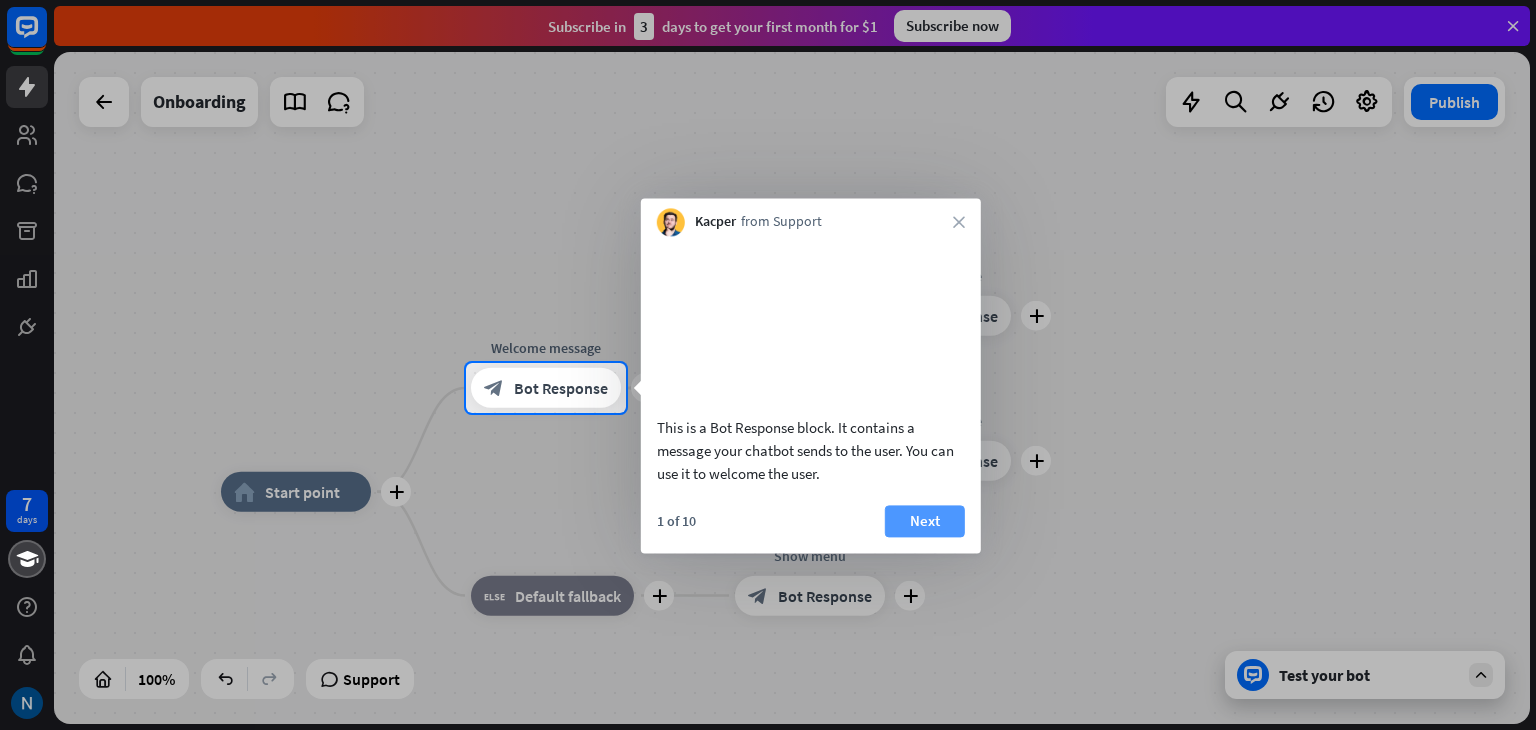 click on "Next" at bounding box center [925, 521] 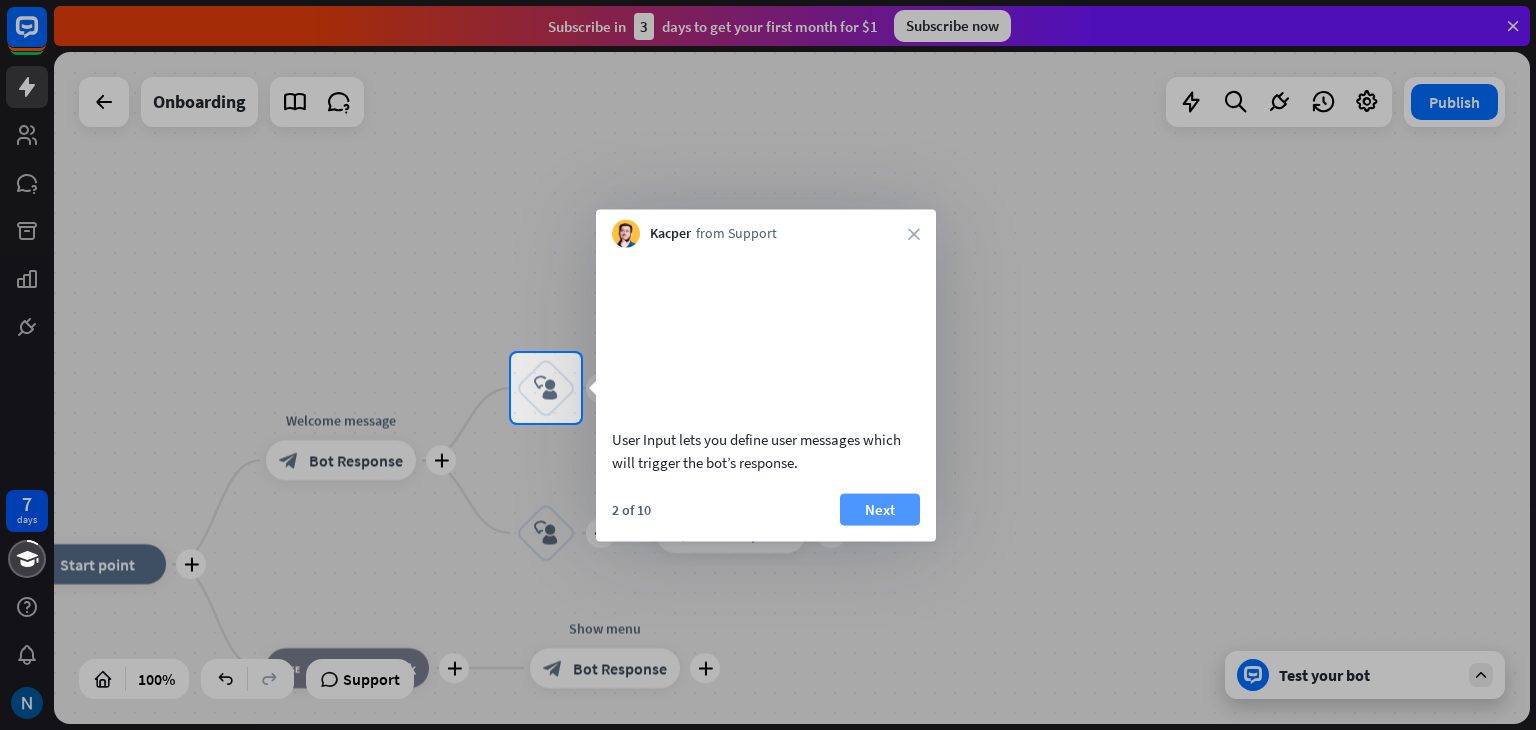 click on "Next" at bounding box center [880, 509] 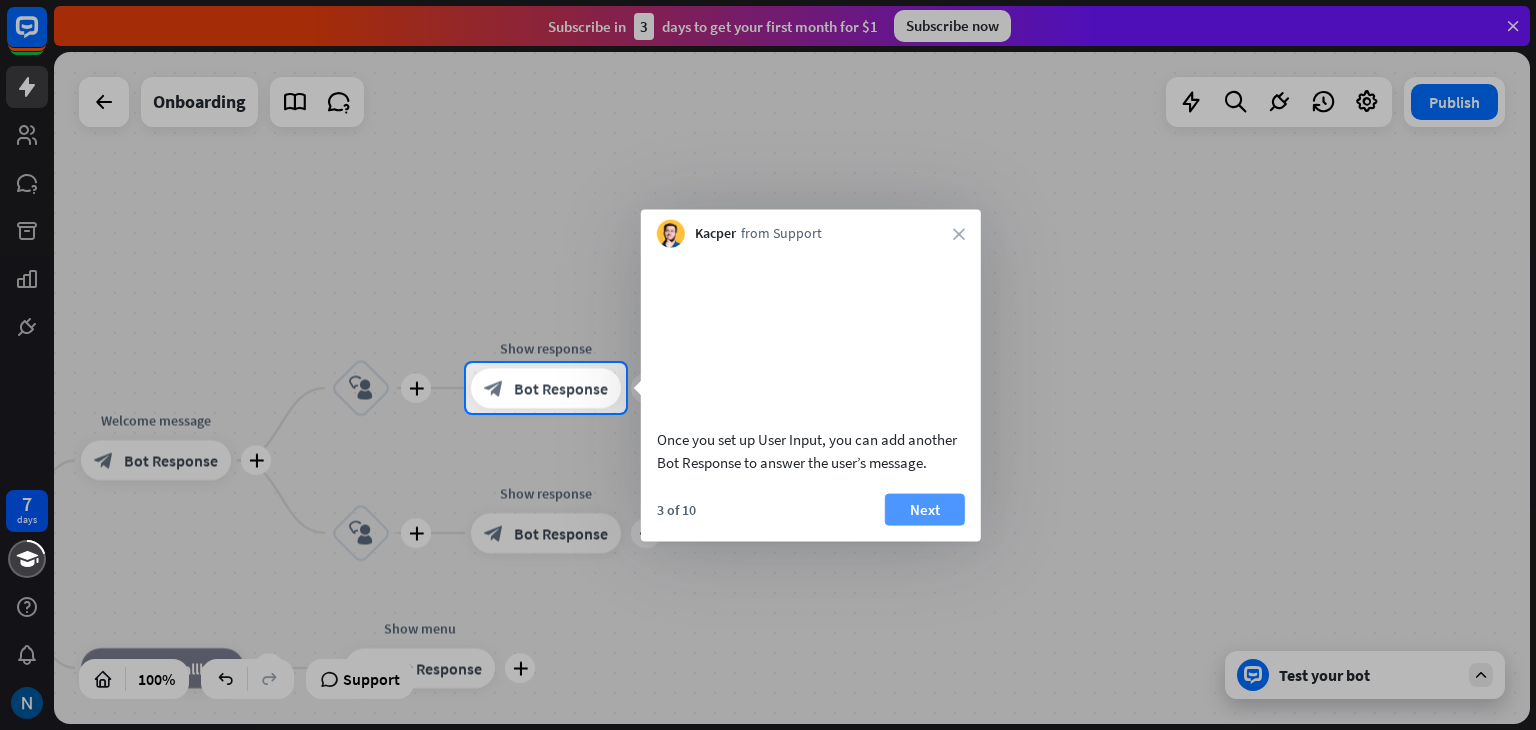click on "Next" at bounding box center (925, 509) 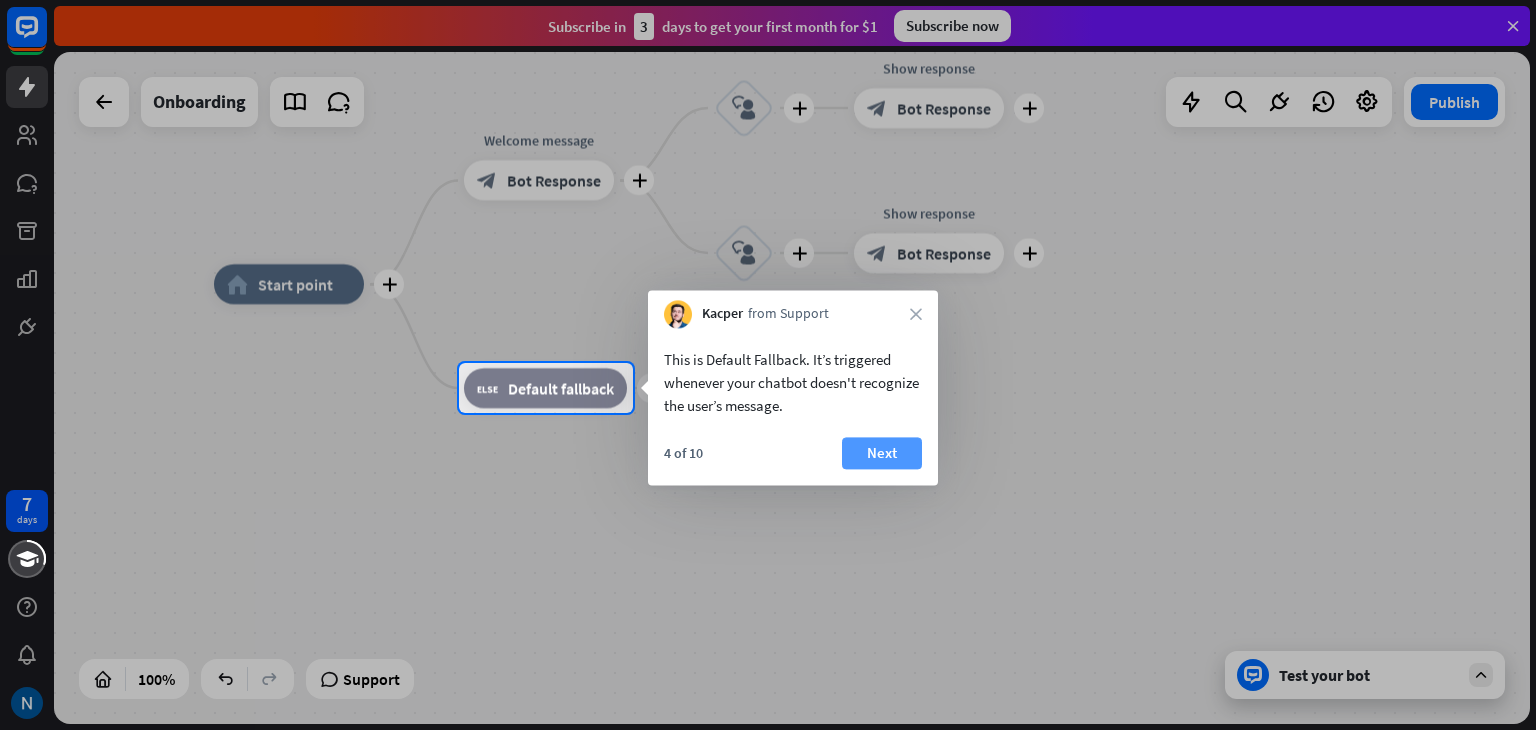 click on "Next" at bounding box center (882, 453) 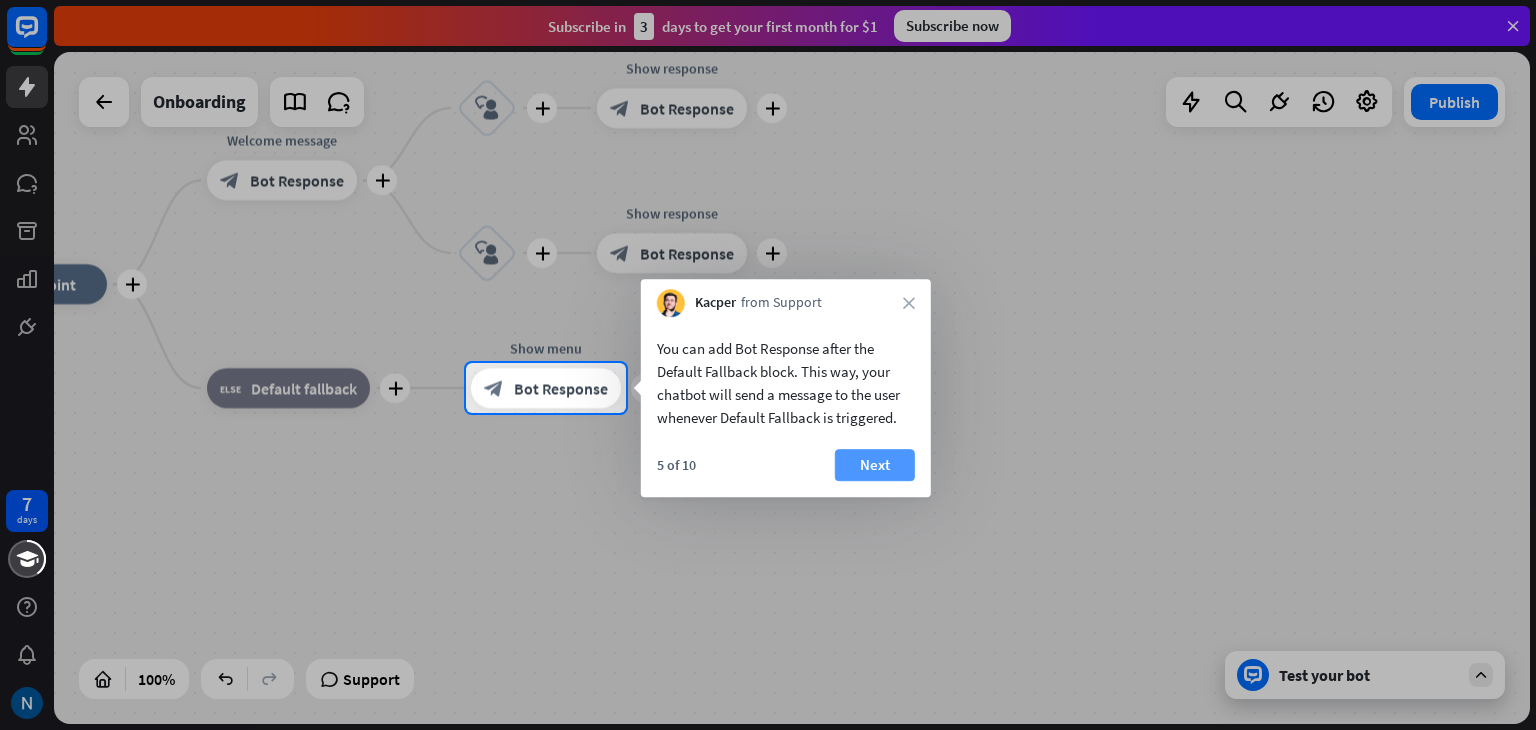 click on "Next" at bounding box center (875, 465) 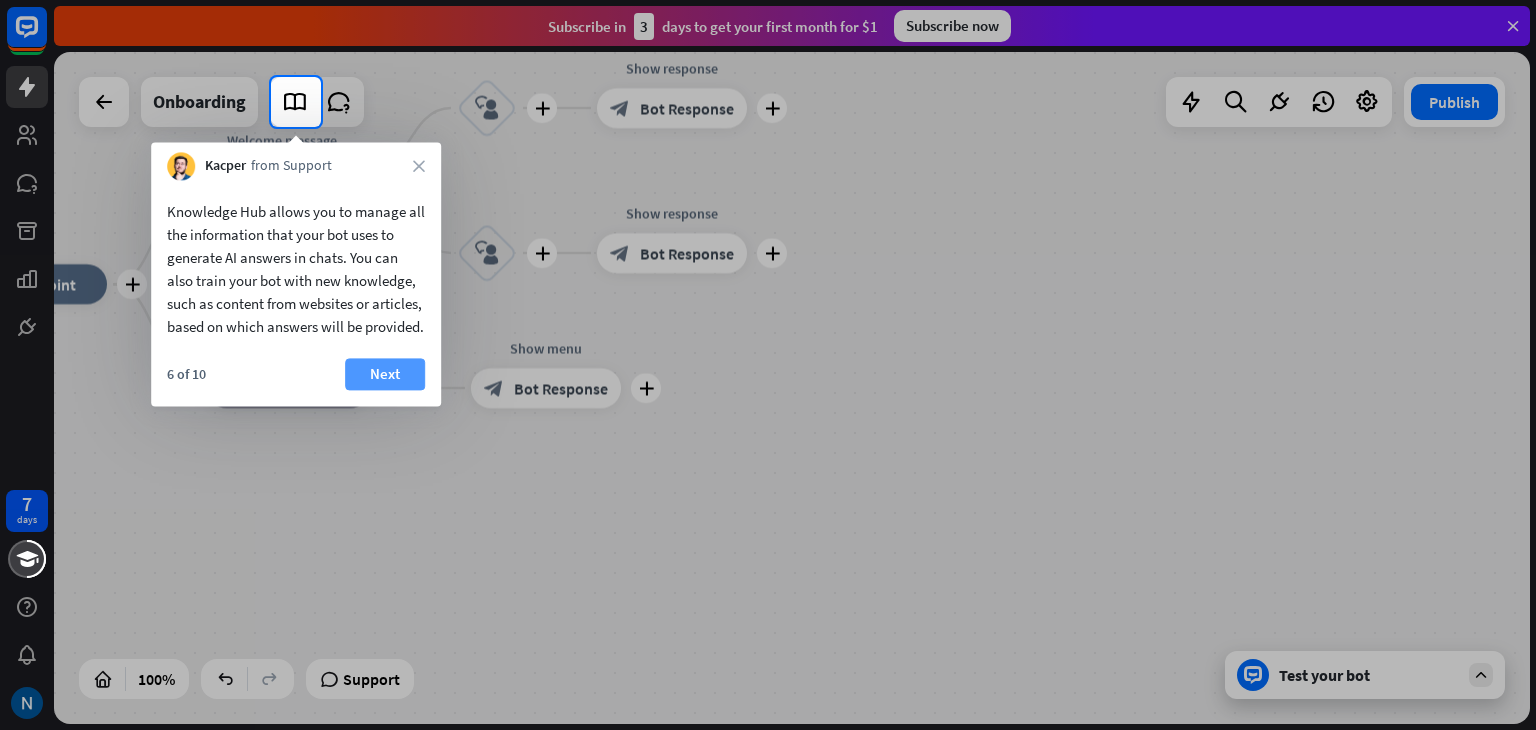 click on "Next" at bounding box center [385, 374] 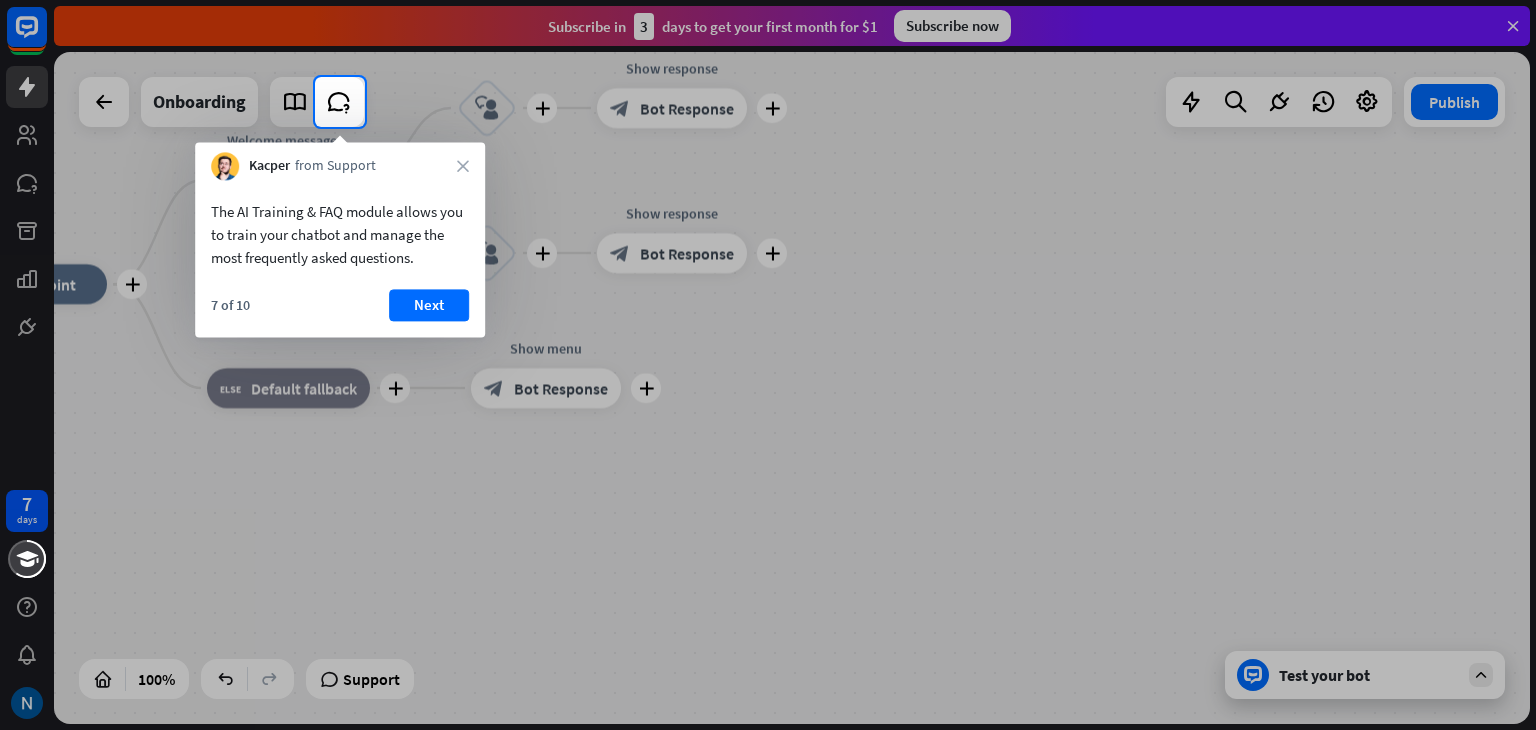 click on "7 of 10
Next" at bounding box center [340, 313] 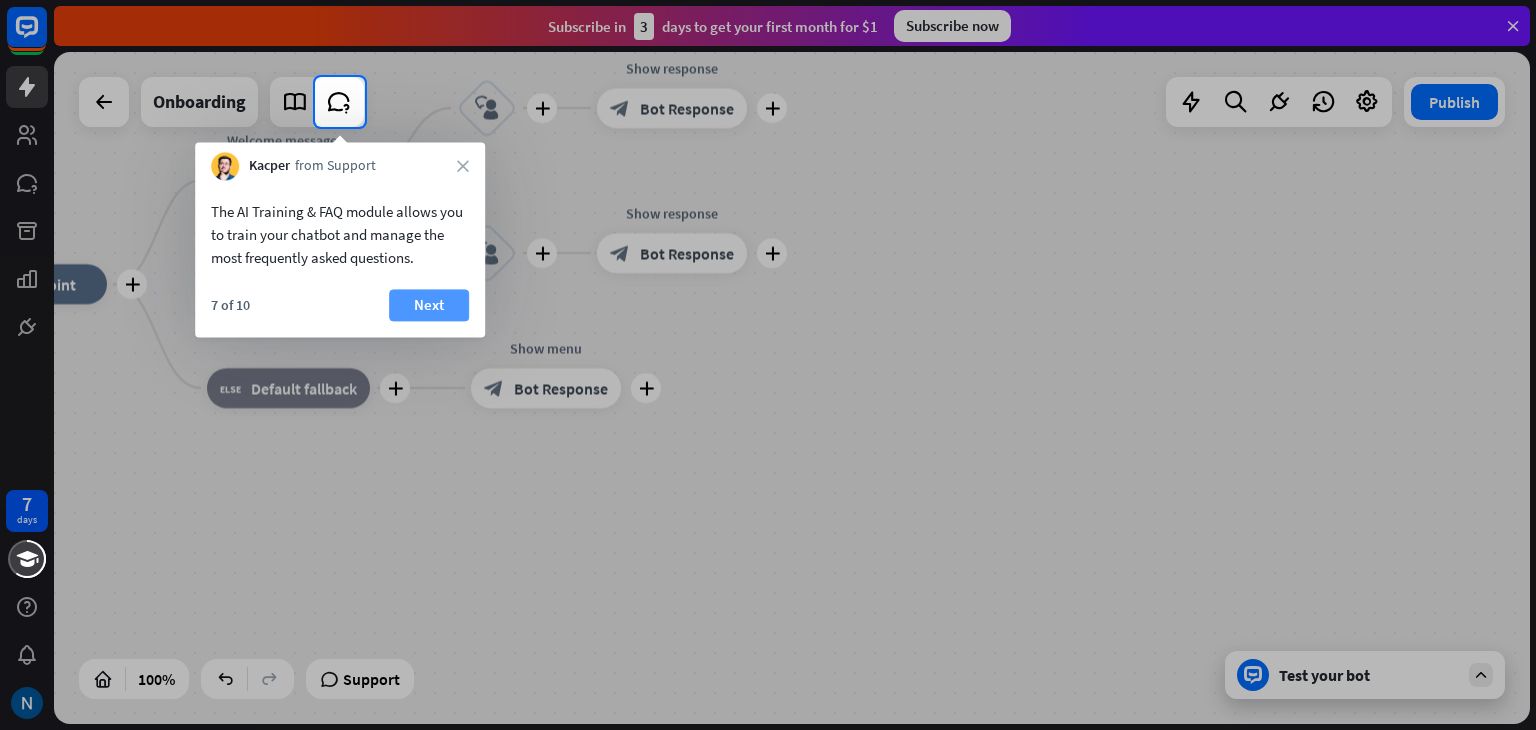 click on "Next" at bounding box center (429, 305) 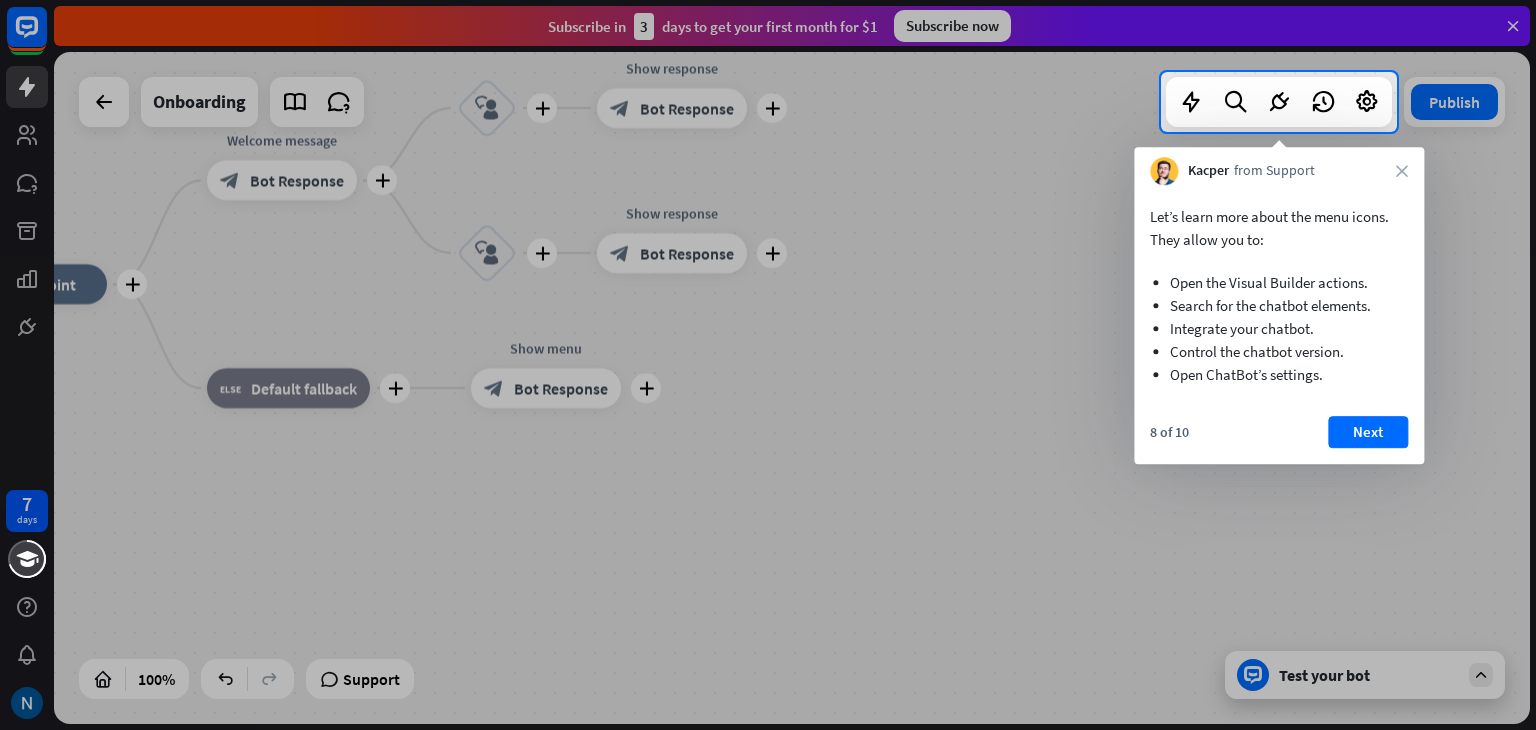 click on "8 of 10
Next" at bounding box center (1279, 440) 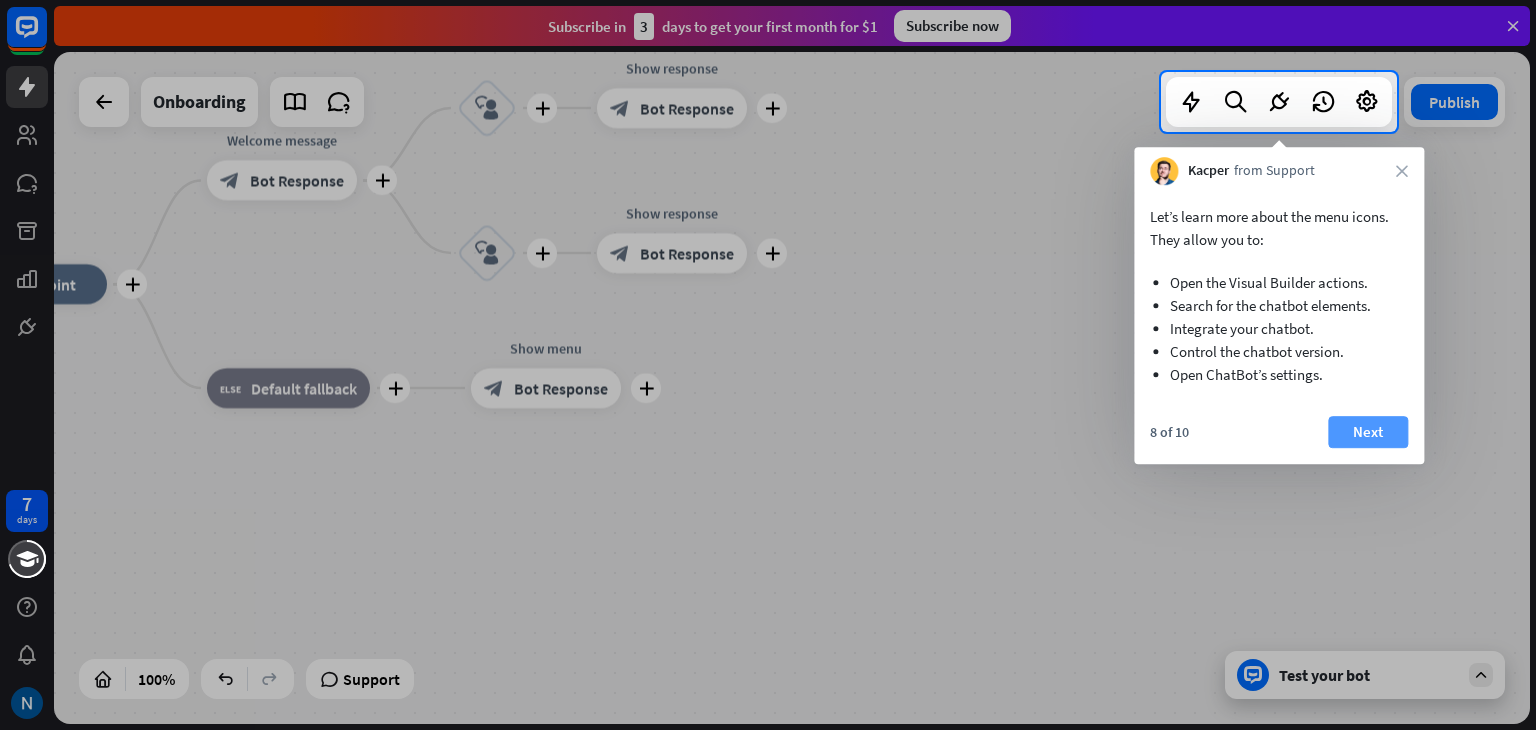 click on "Next" at bounding box center (1368, 432) 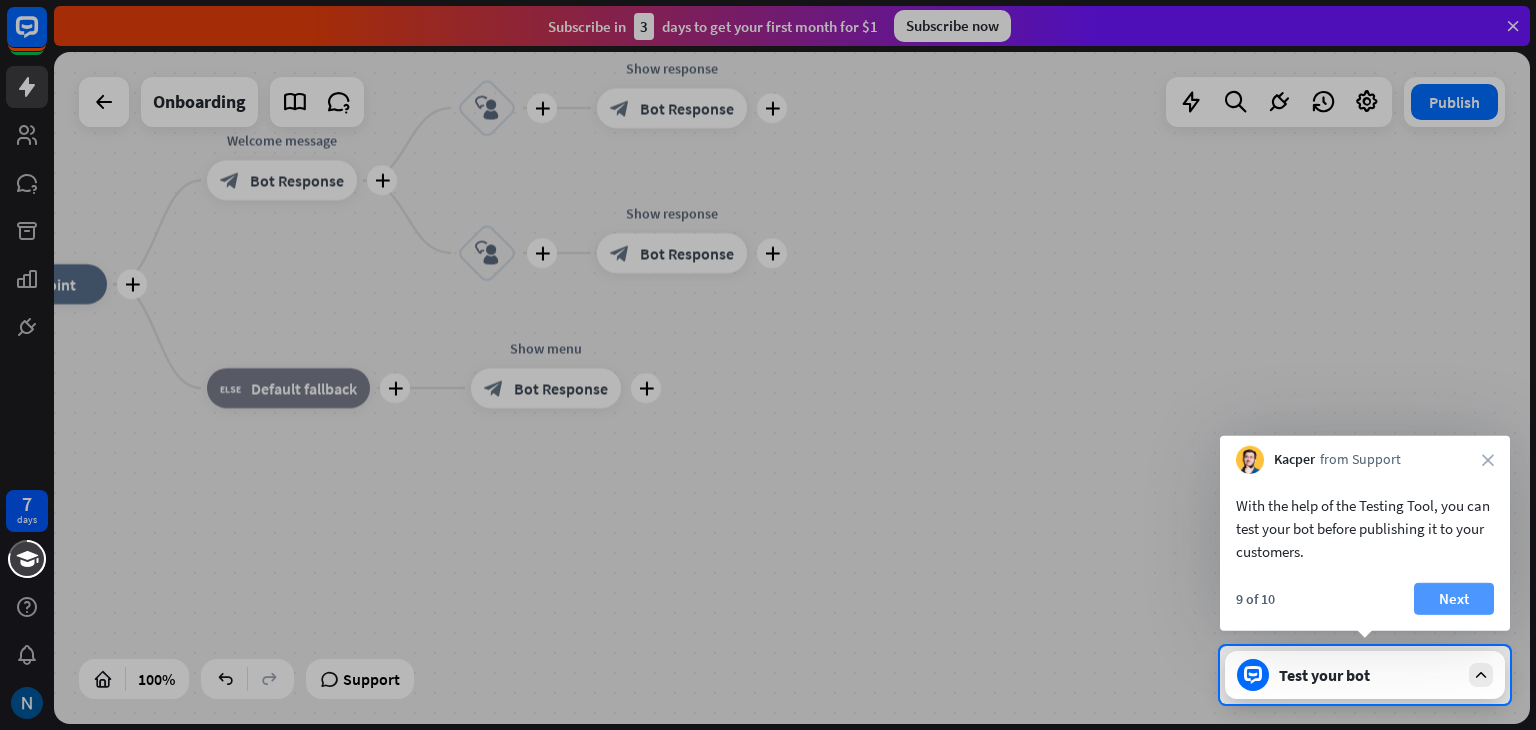 click on "Next" at bounding box center [1454, 599] 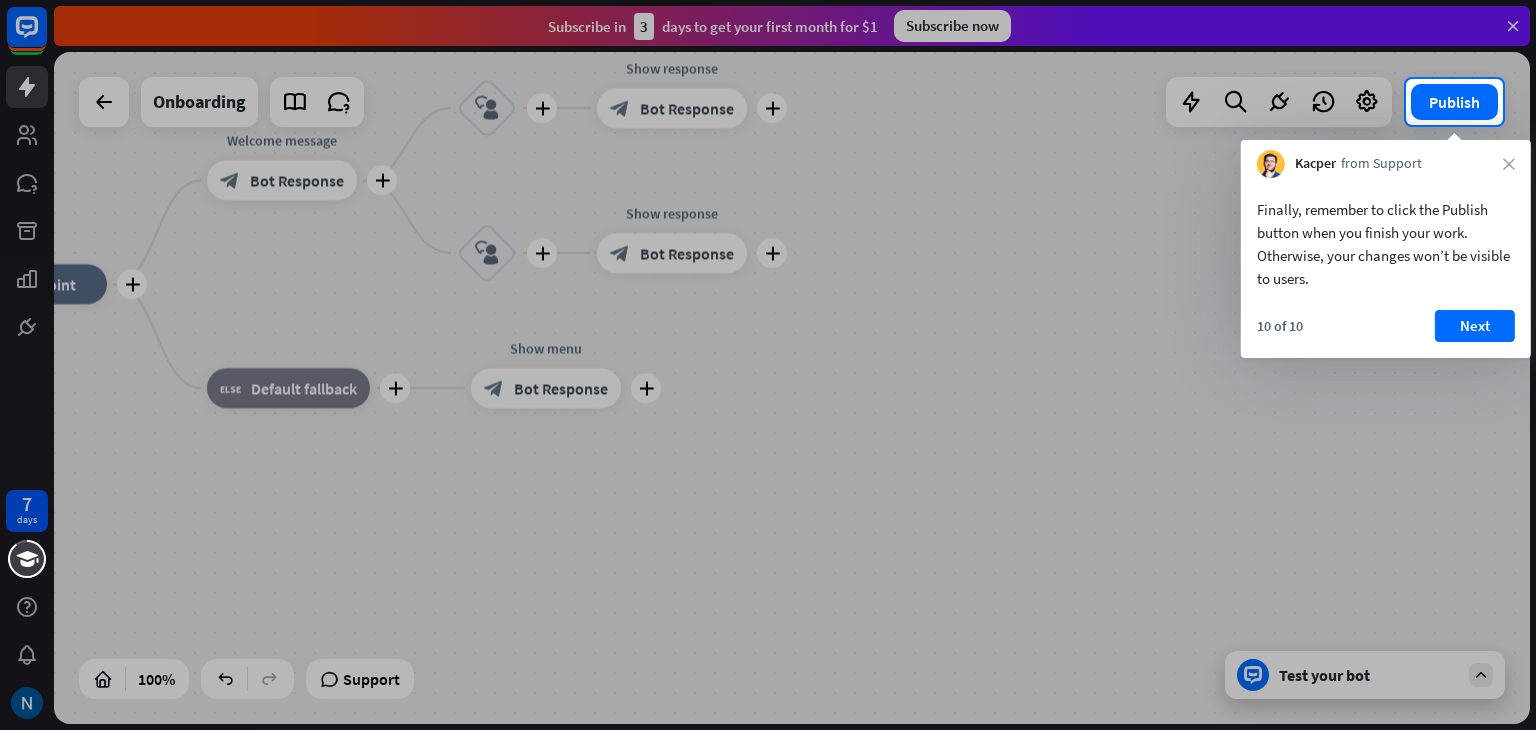 click on "Finally, remember to click the Publish button when you finish your work. Otherwise, your changes won’t be visible to users.
10 of 10
Next" at bounding box center (1386, 268) 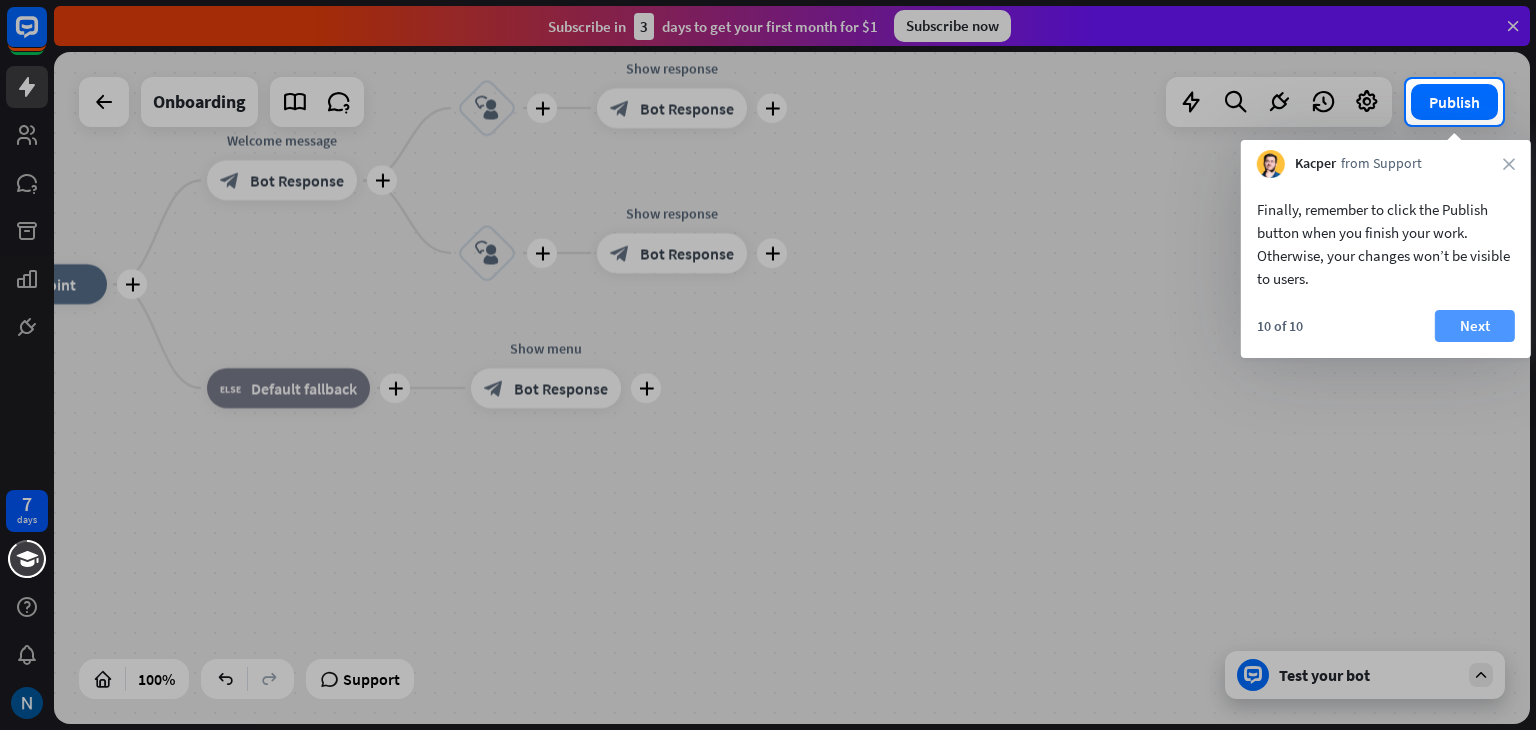 click on "Next" at bounding box center (1475, 326) 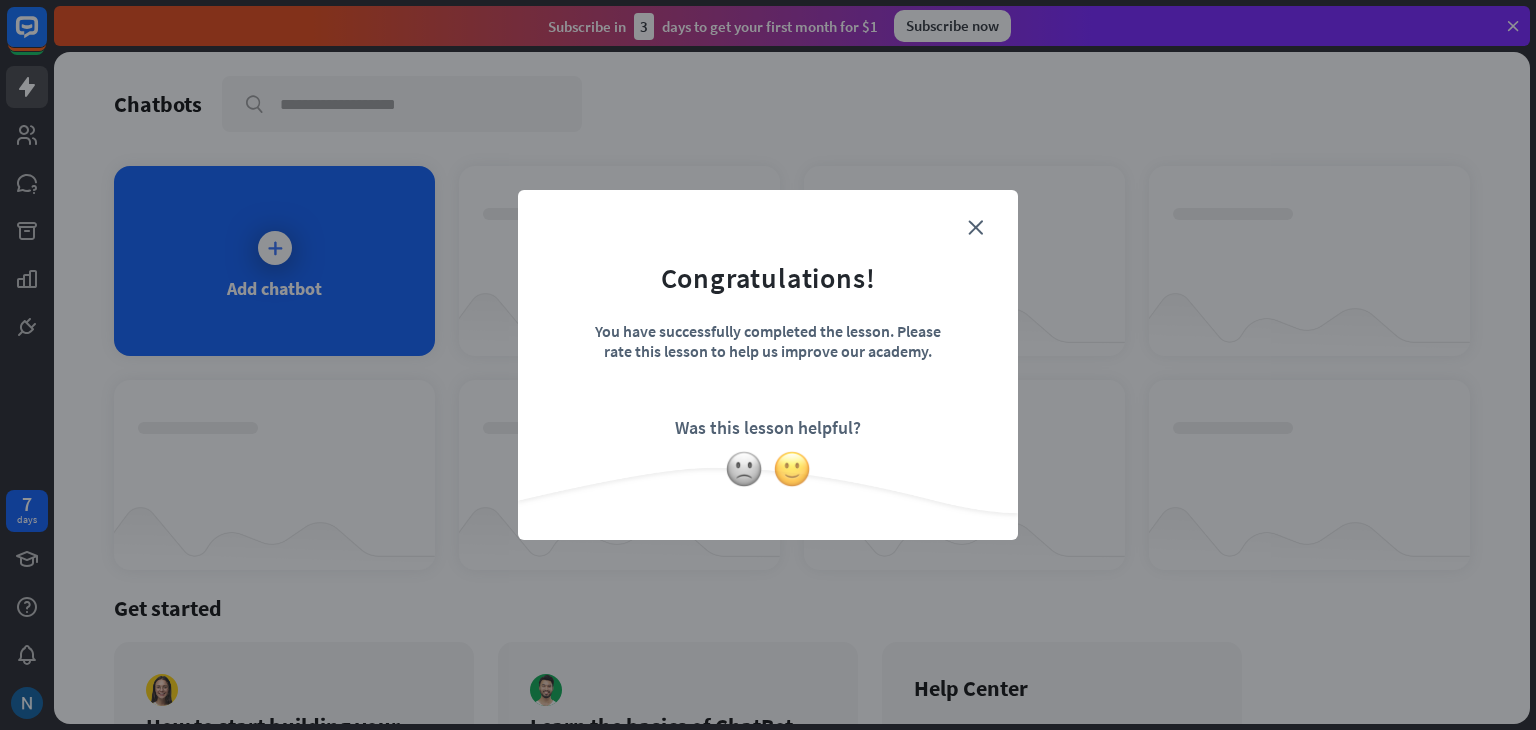 click at bounding box center (792, 469) 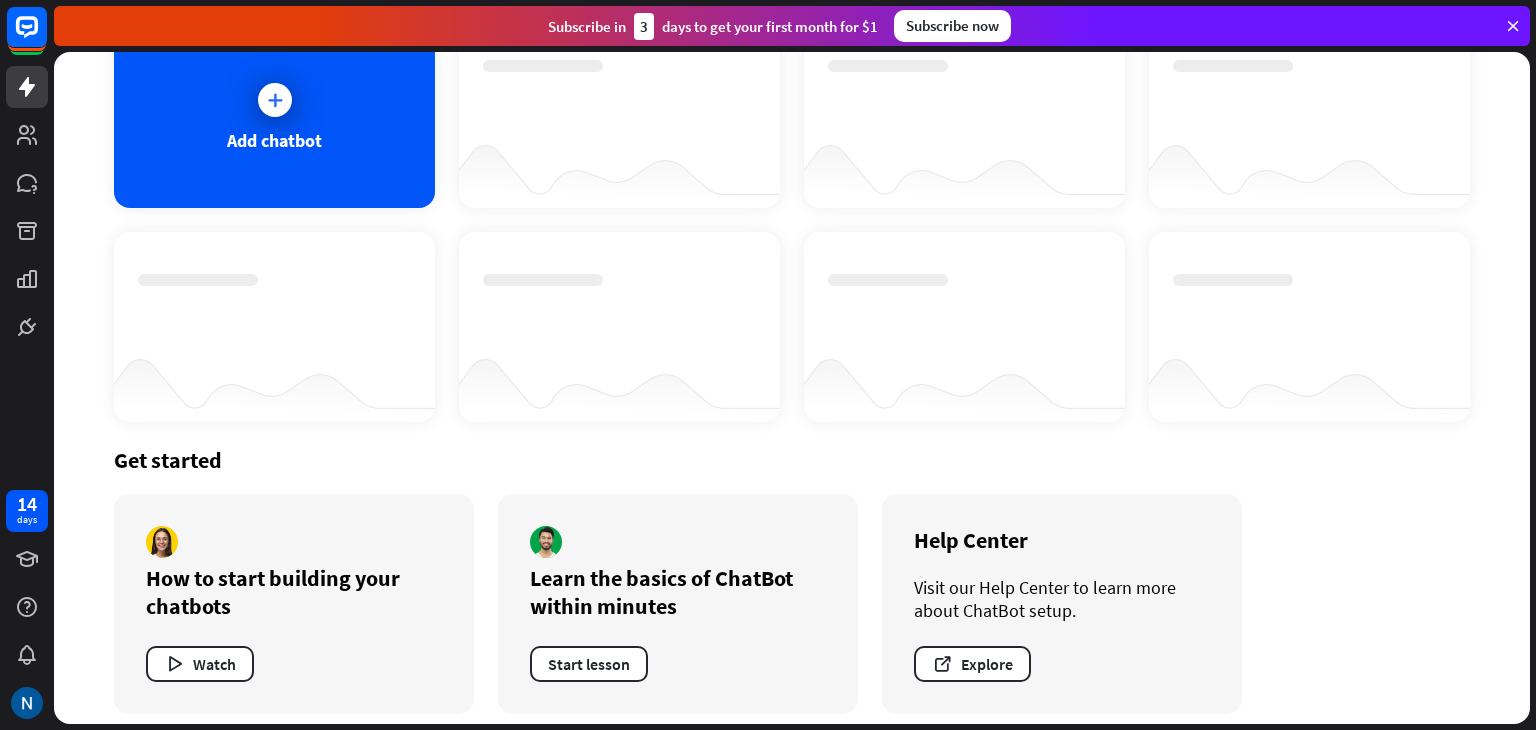 scroll, scrollTop: 161, scrollLeft: 0, axis: vertical 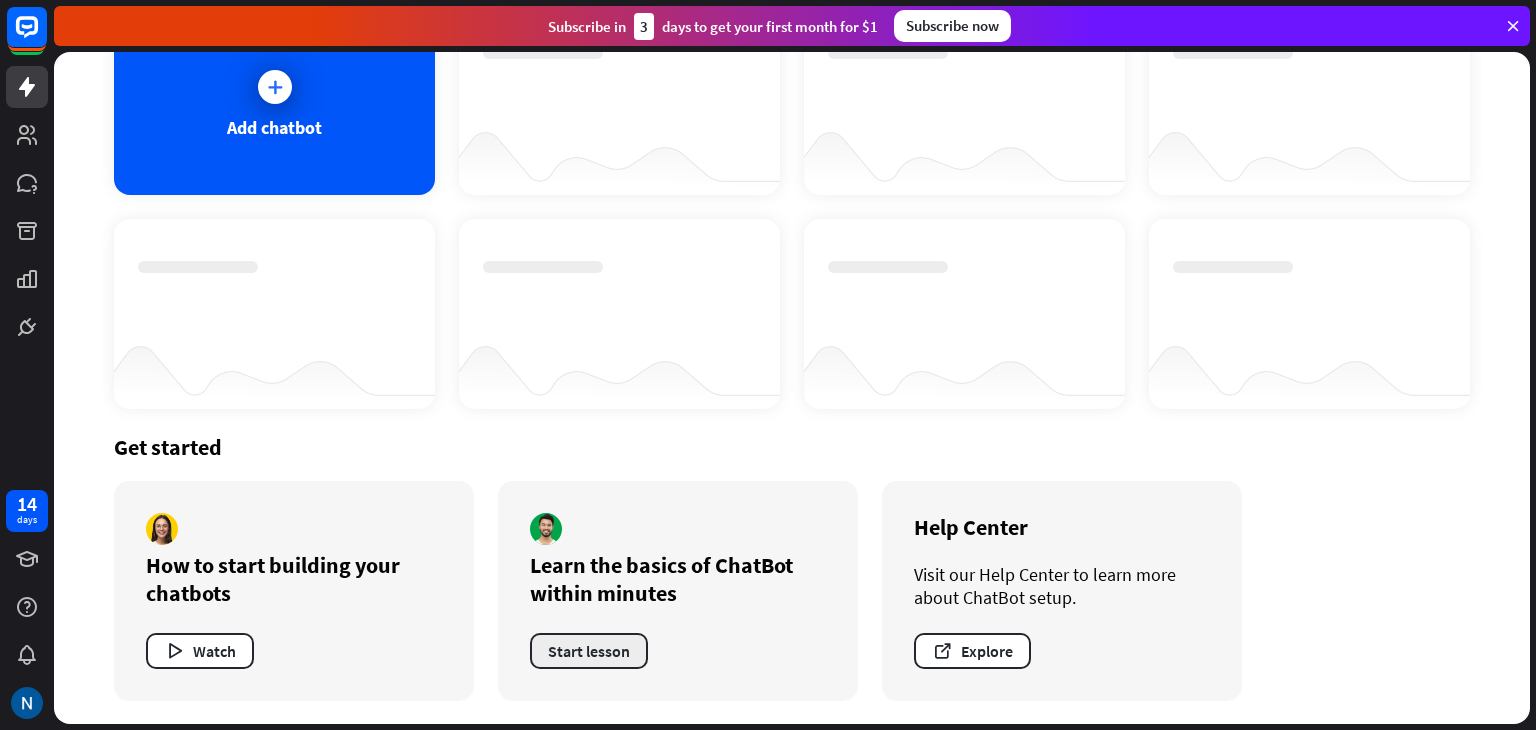 click on "Start lesson" at bounding box center (589, 651) 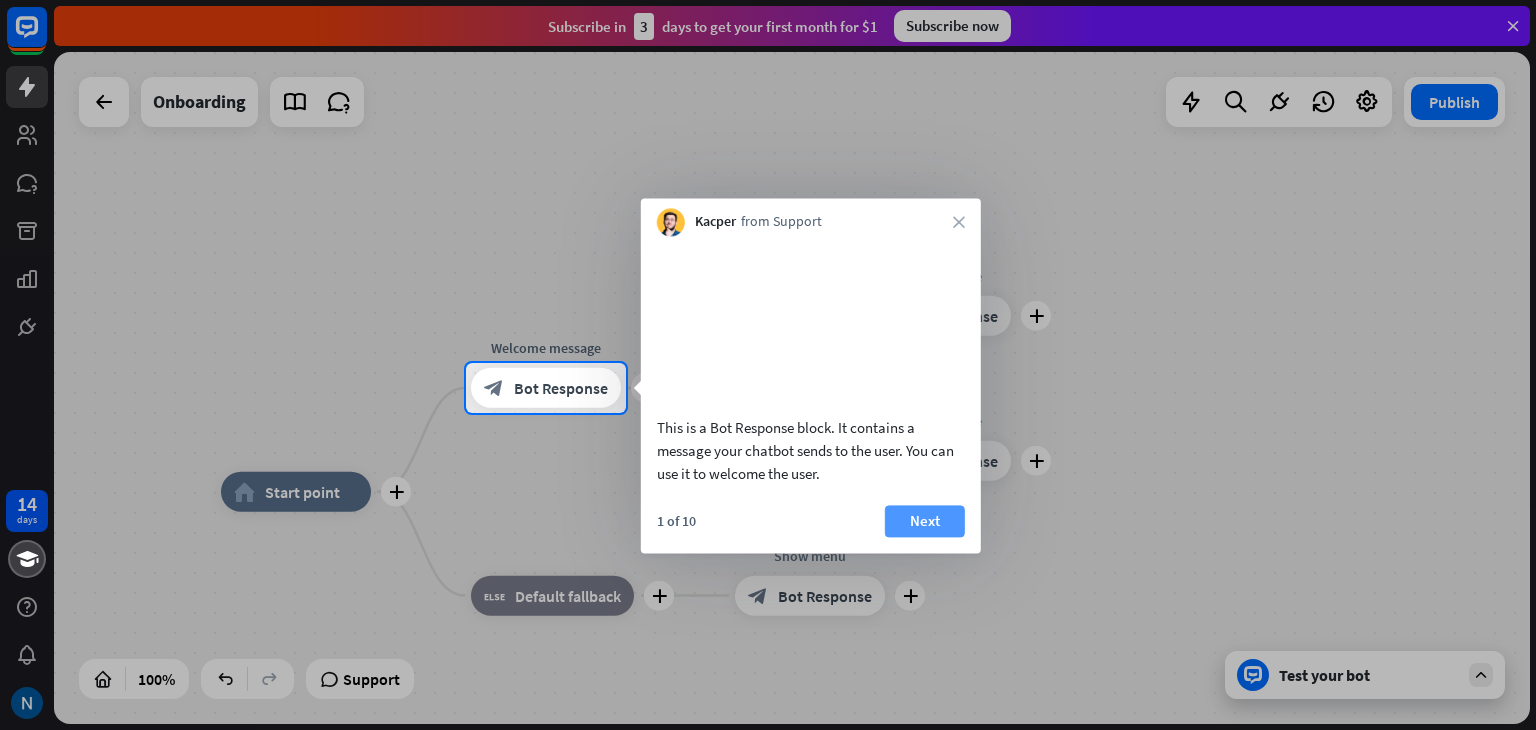 click on "Next" at bounding box center (925, 521) 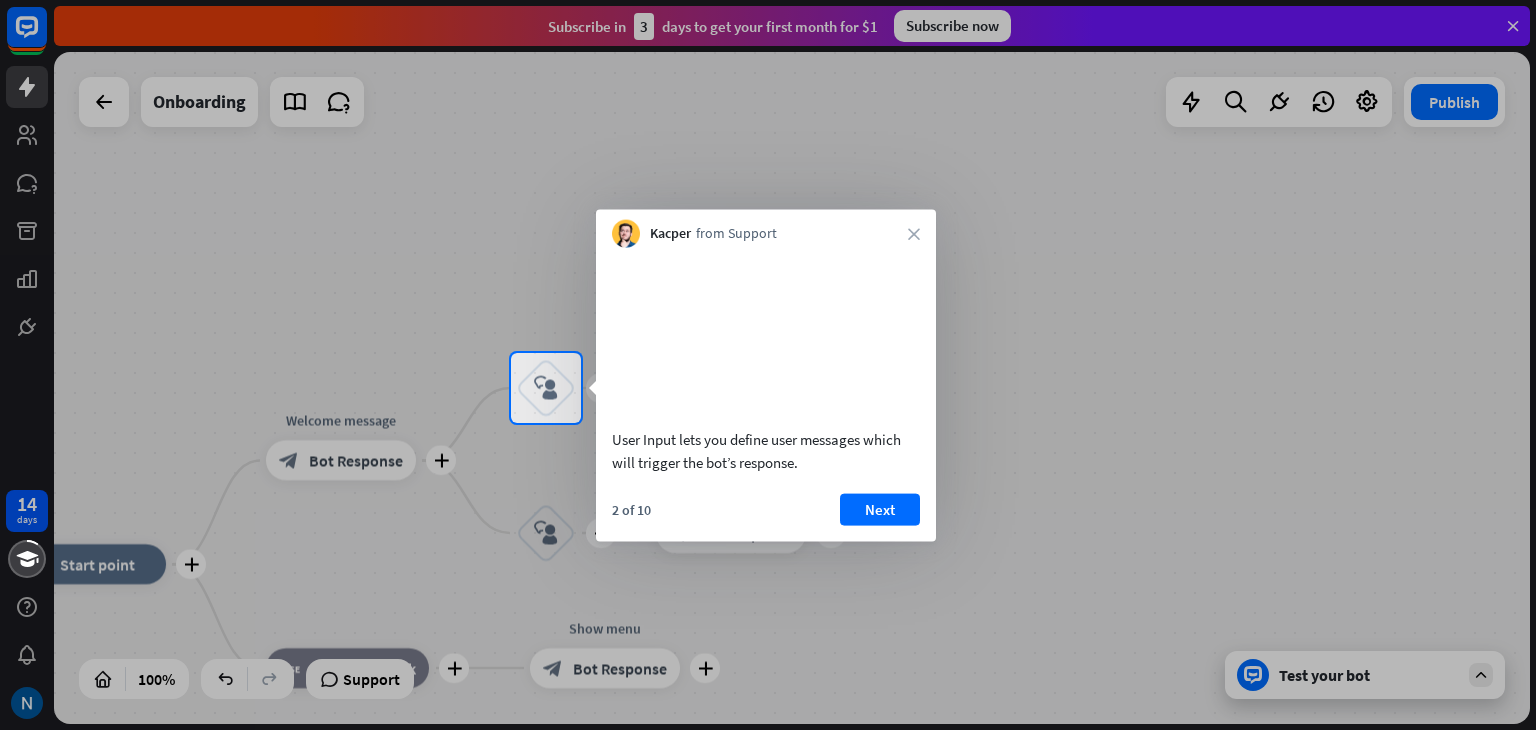 click at bounding box center (768, 576) 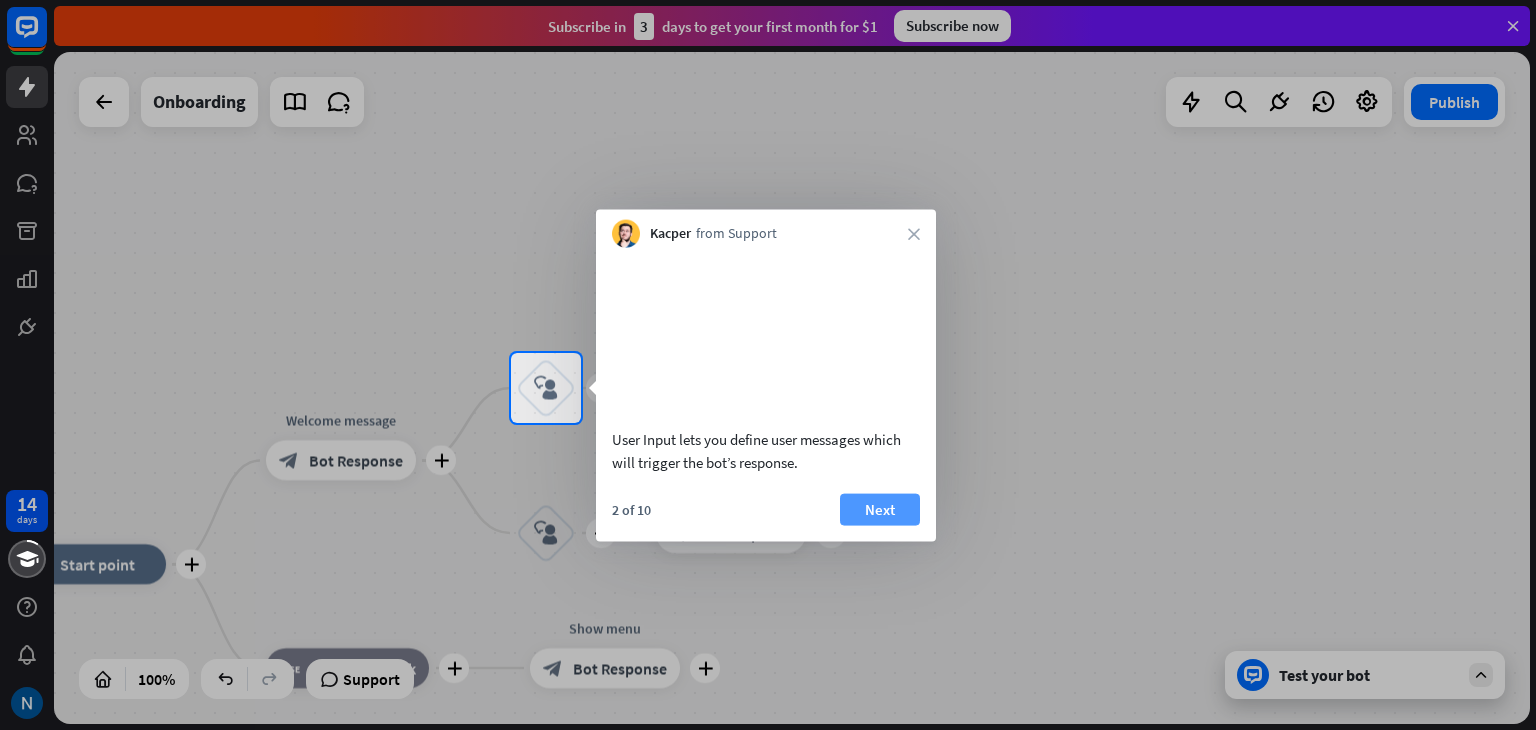 click on "Next" at bounding box center (880, 509) 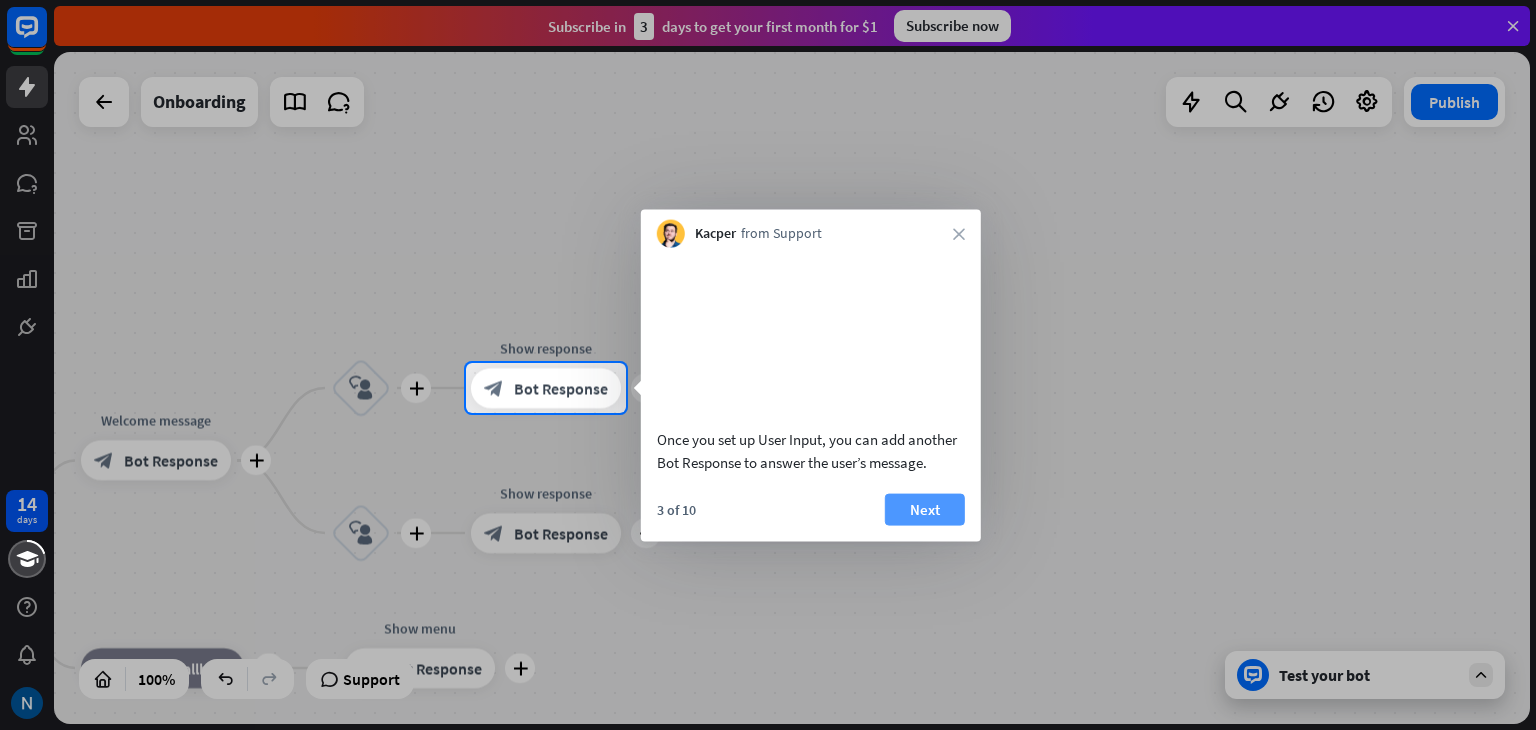 click on "Next" at bounding box center (925, 509) 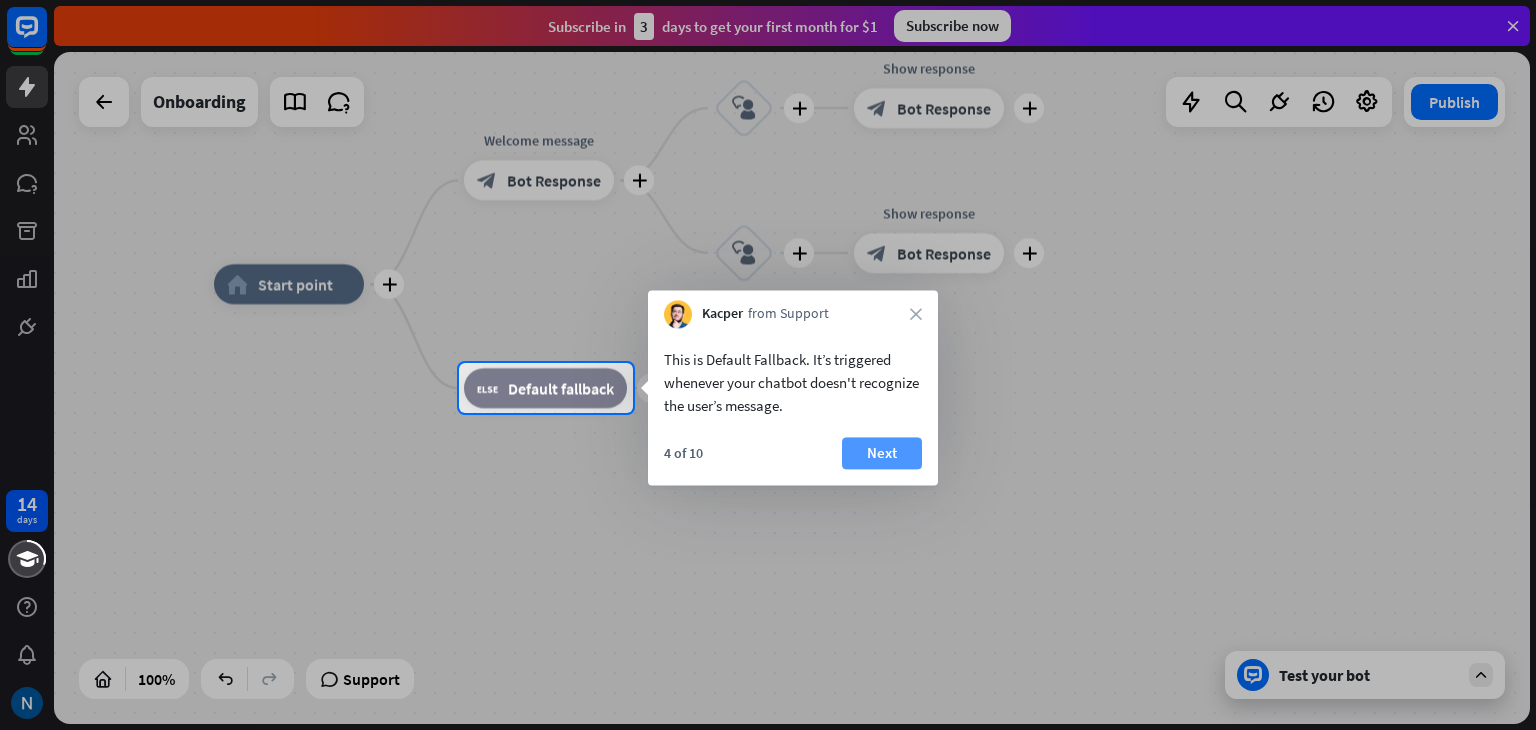 click on "Next" at bounding box center [882, 453] 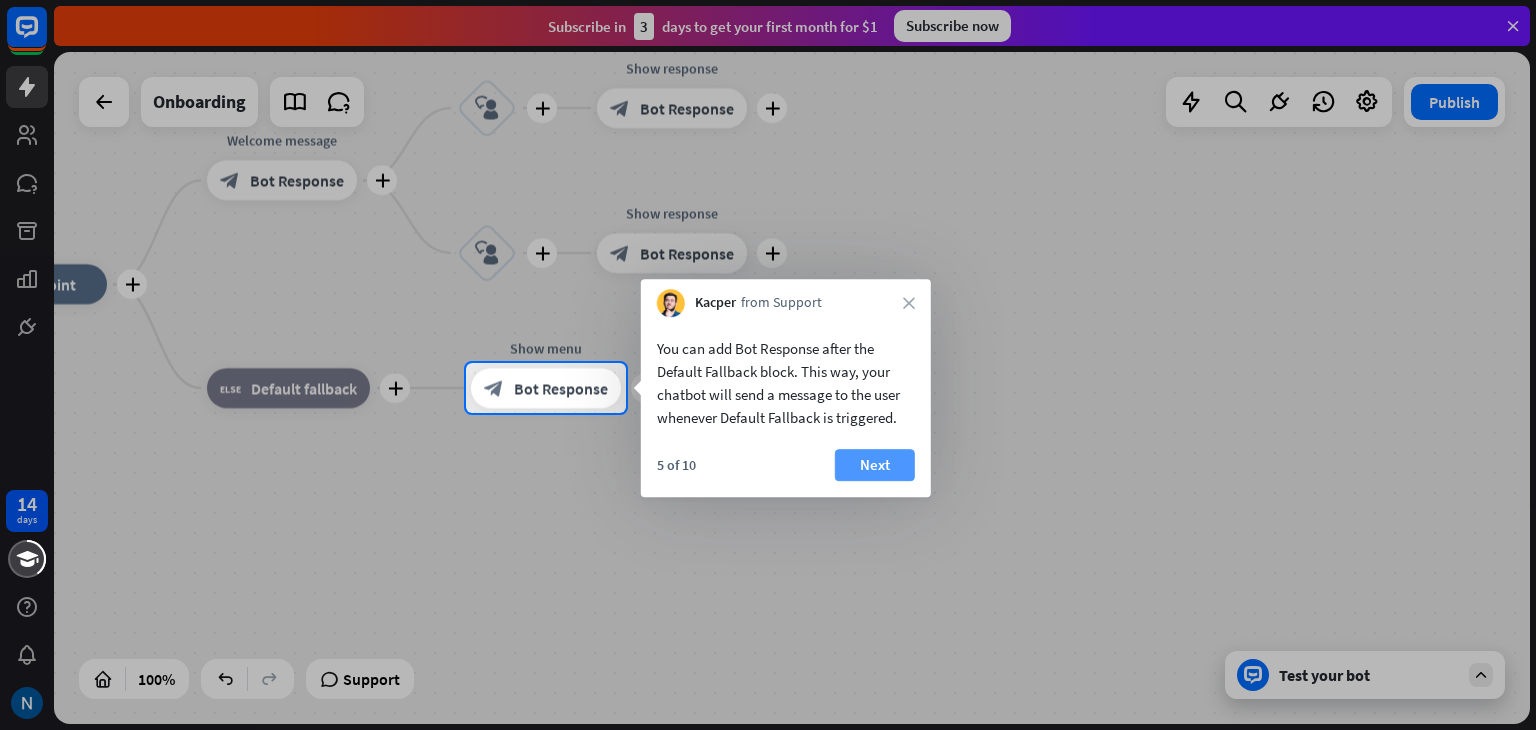 click on "Next" at bounding box center [875, 465] 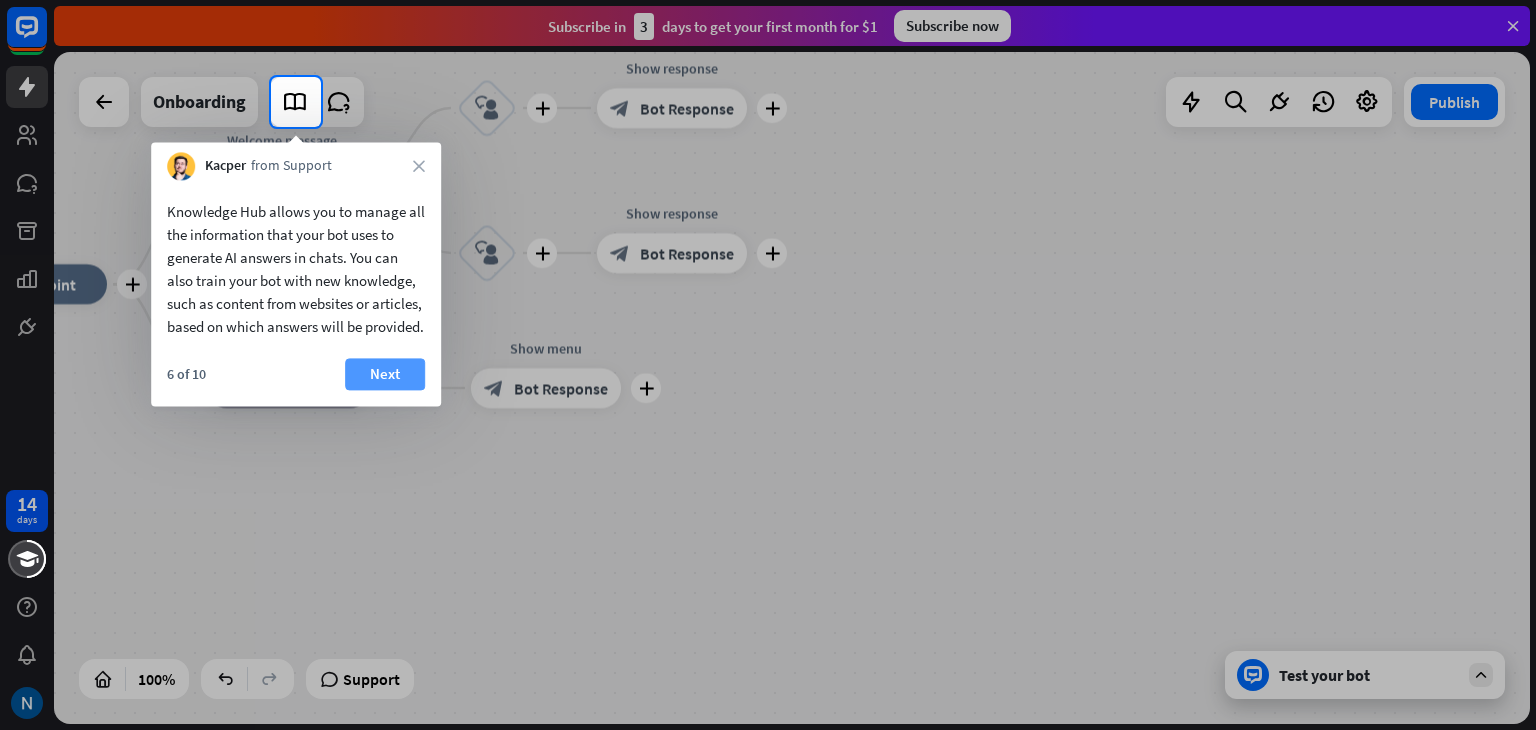 click on "Next" at bounding box center [385, 374] 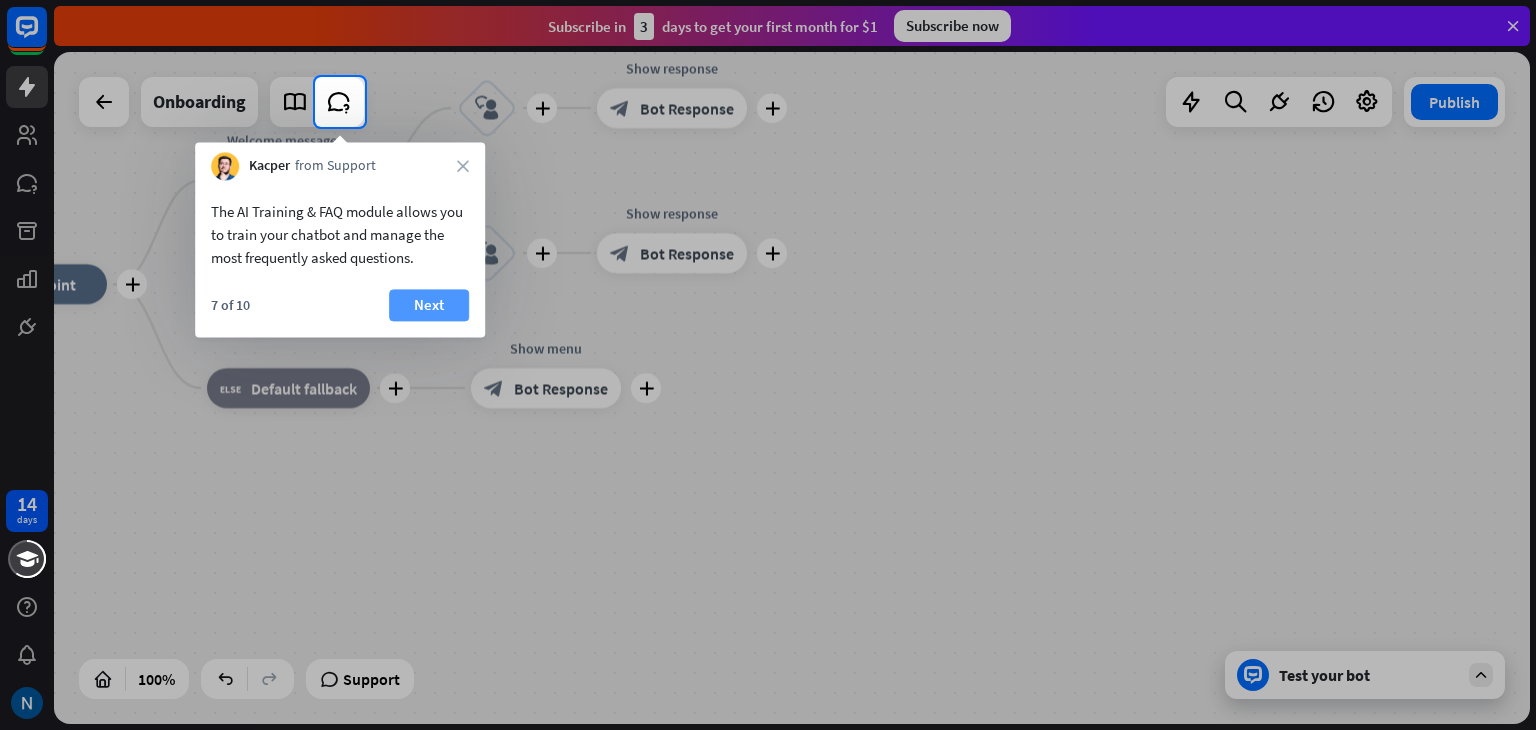 click on "Next" at bounding box center (429, 305) 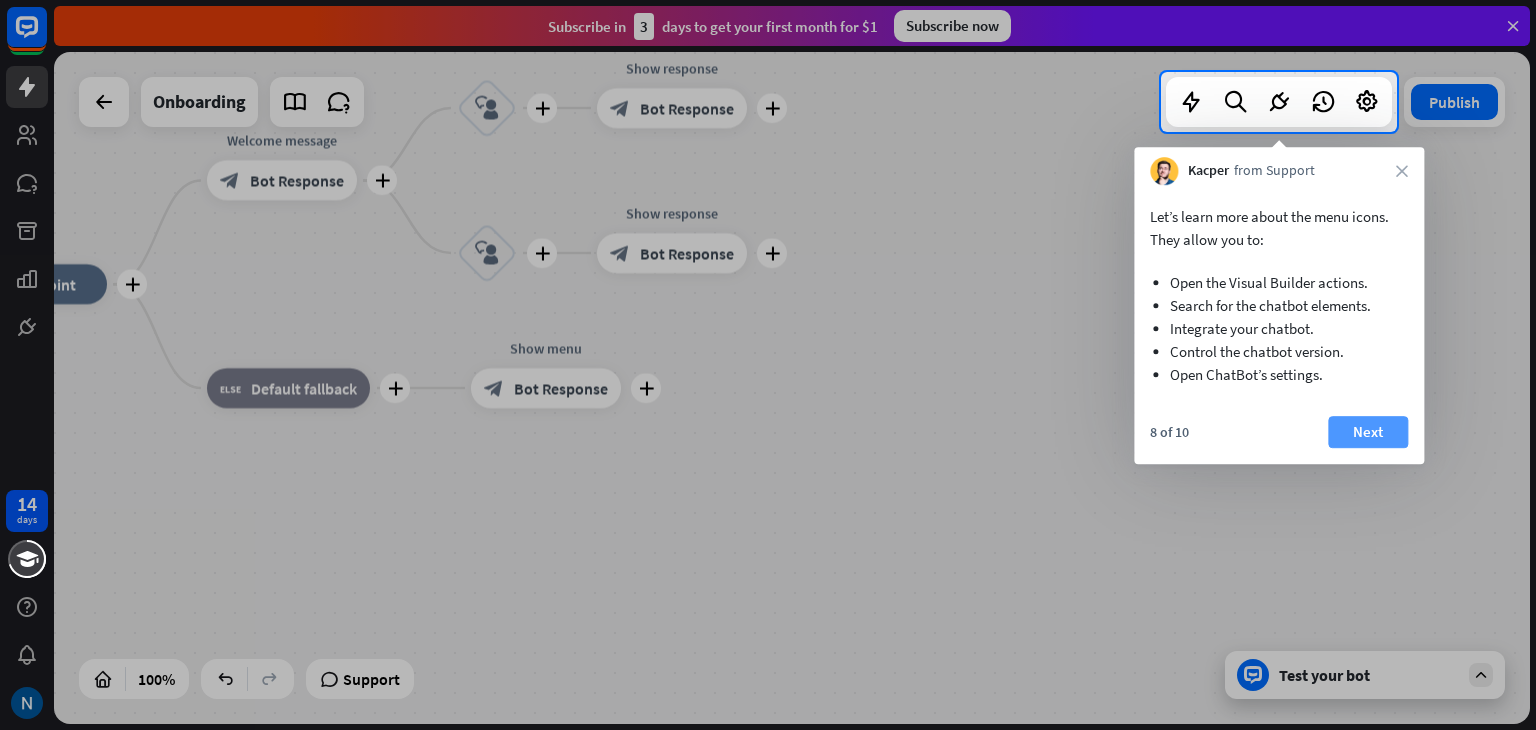 click on "Next" at bounding box center [1368, 432] 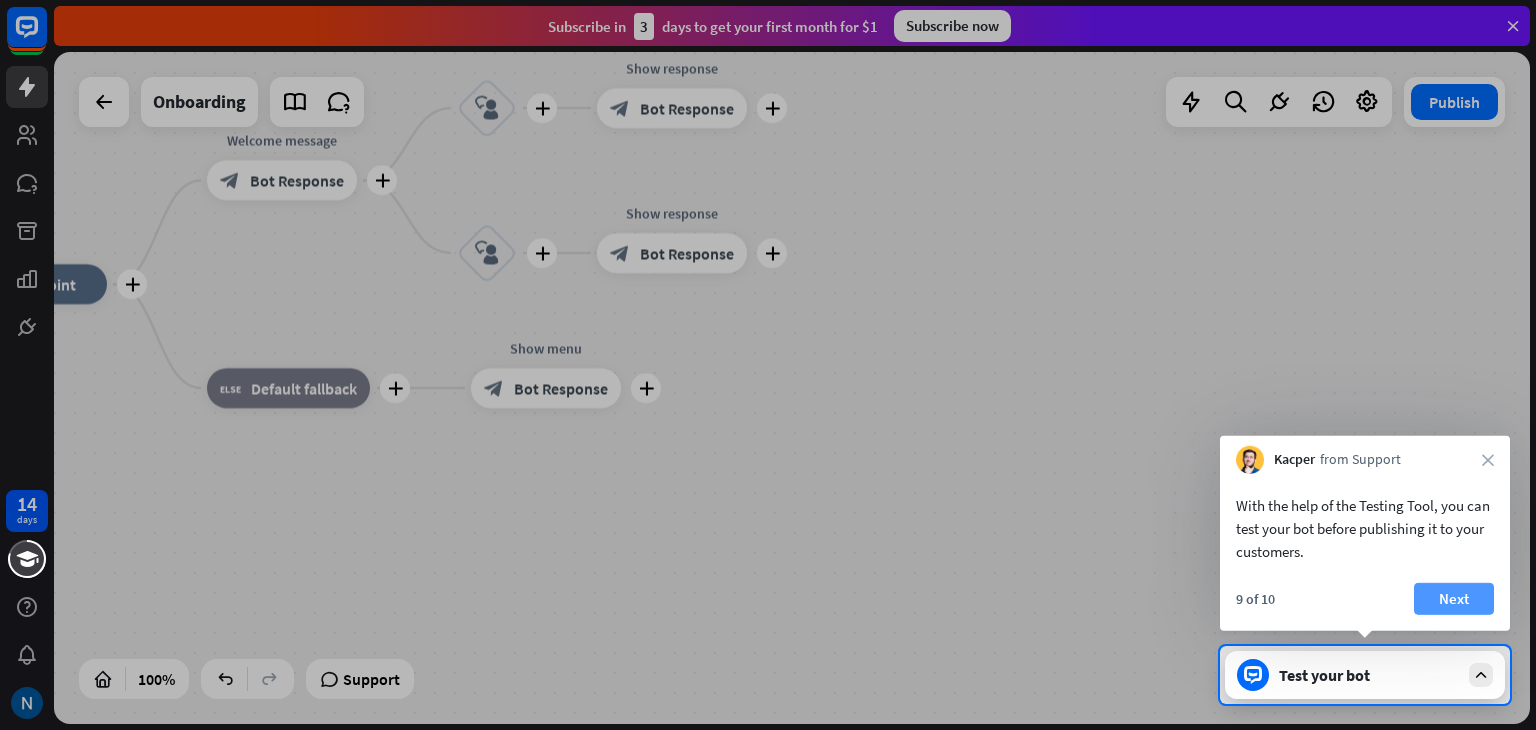 click on "Next" at bounding box center (1454, 599) 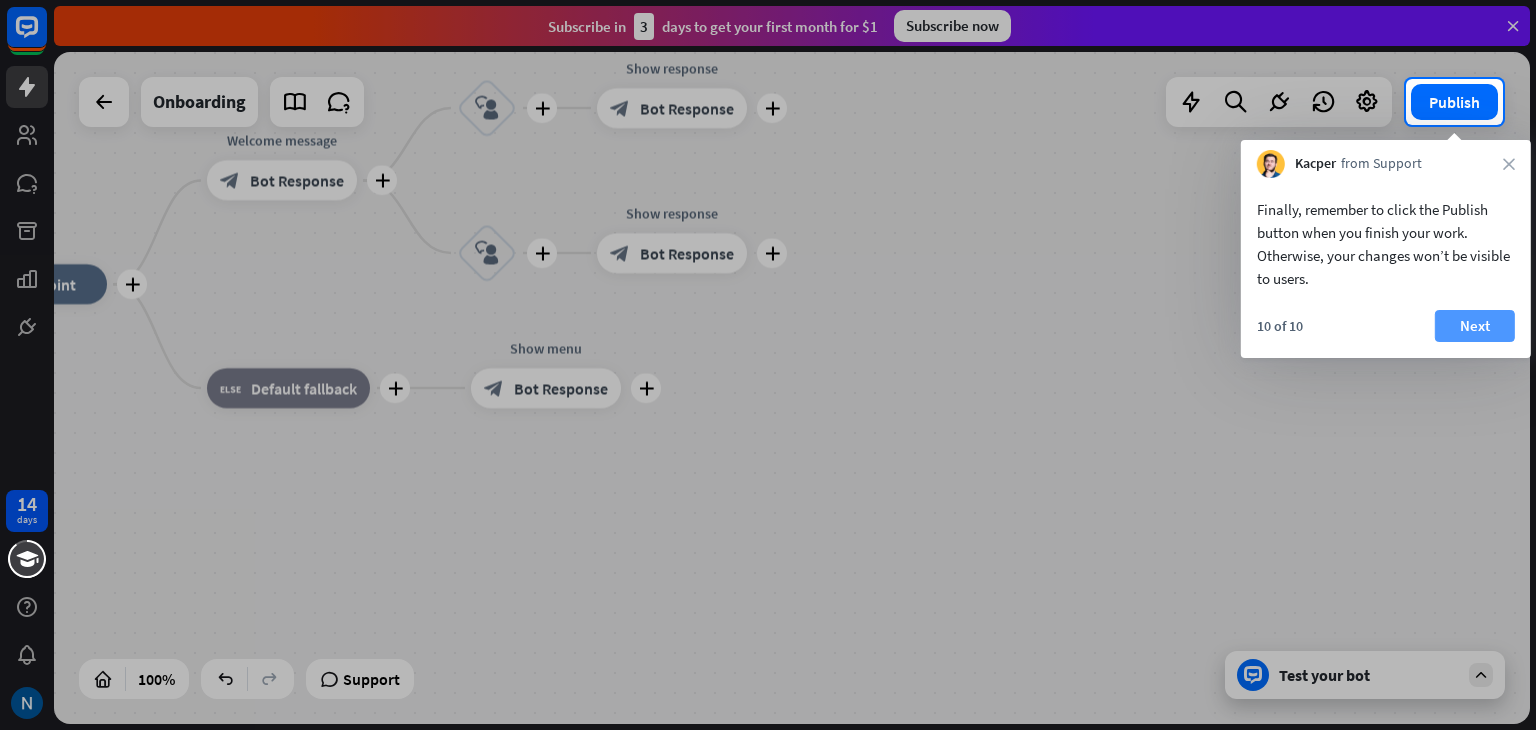 click on "Next" at bounding box center (1475, 326) 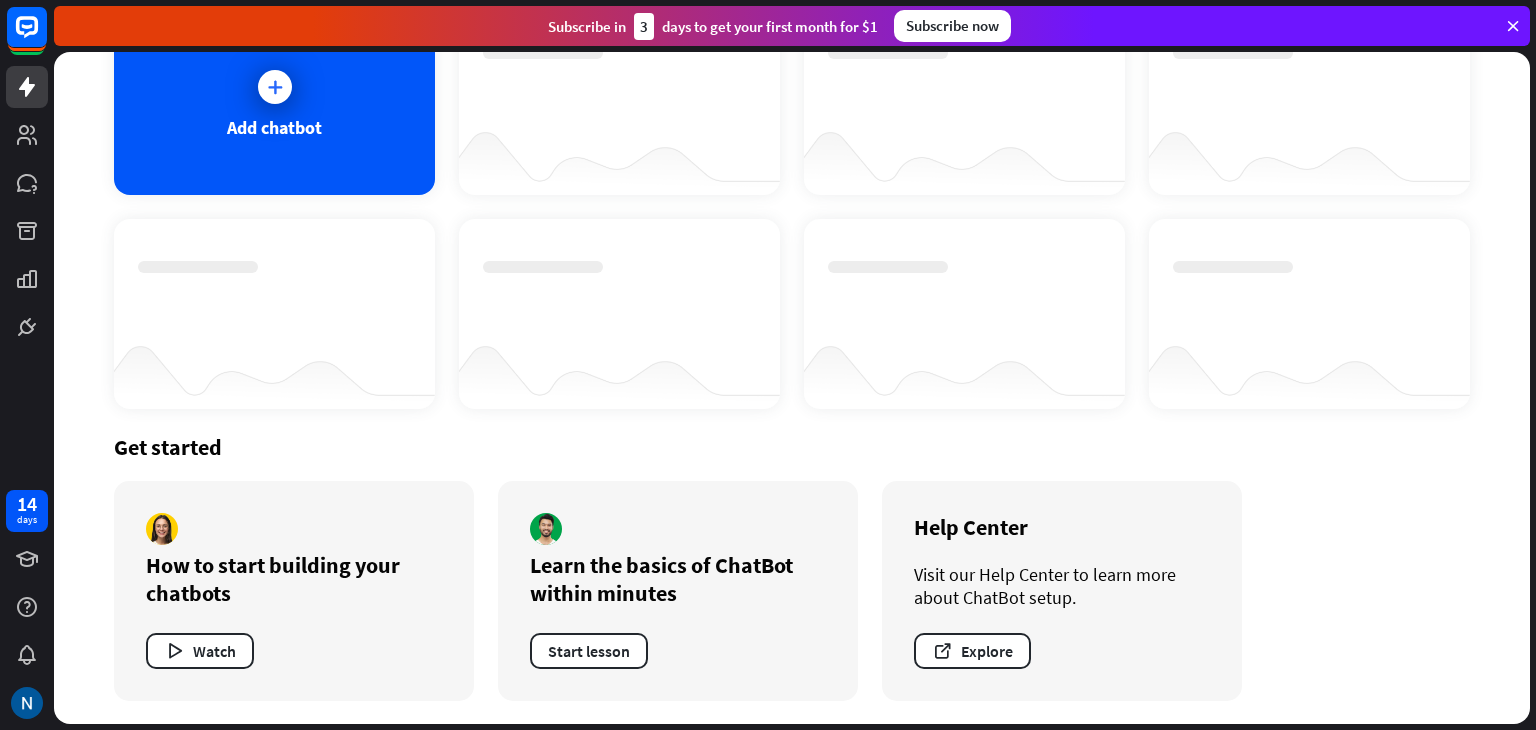 scroll, scrollTop: 0, scrollLeft: 0, axis: both 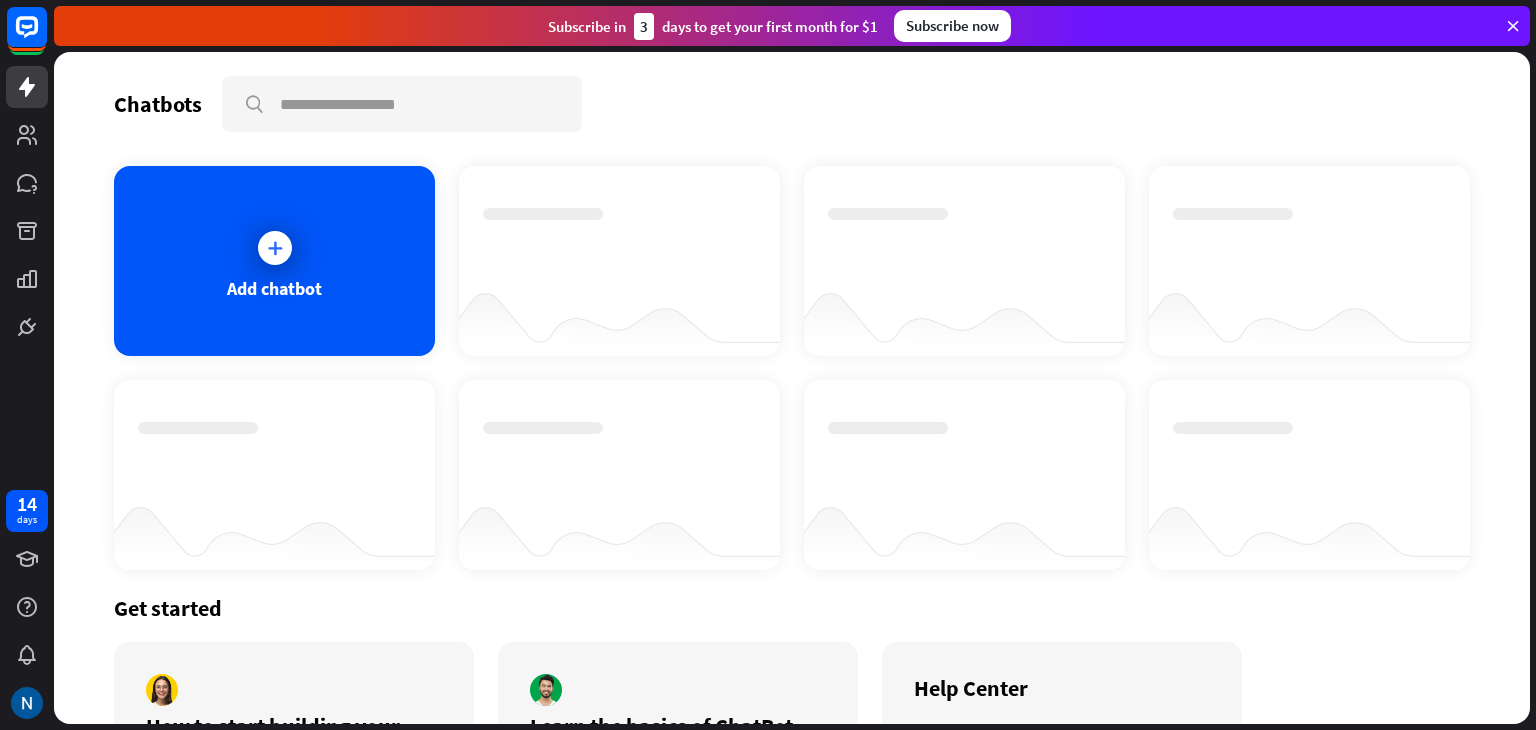click at bounding box center [619, 243] 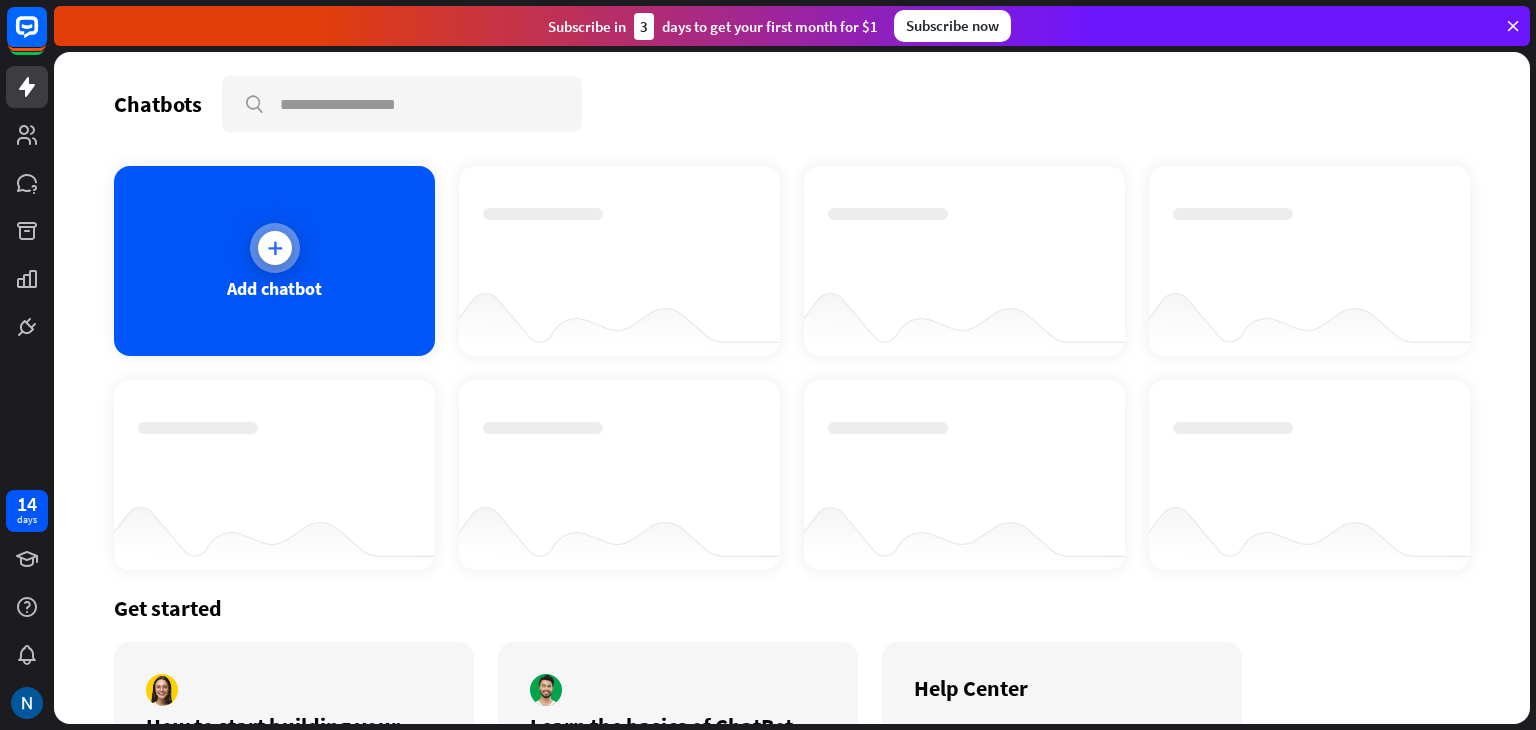 click at bounding box center (275, 248) 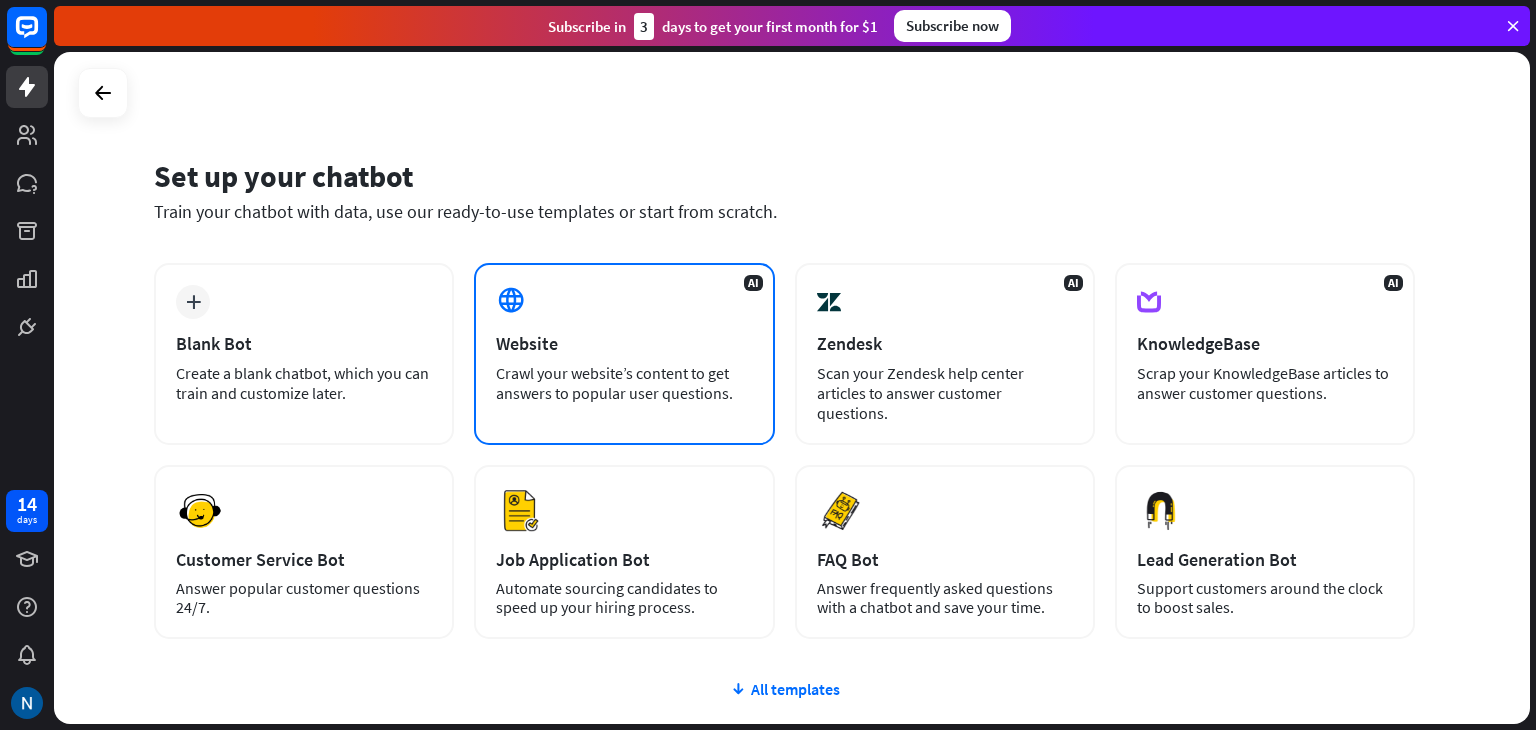 click on "Website" at bounding box center [624, 343] 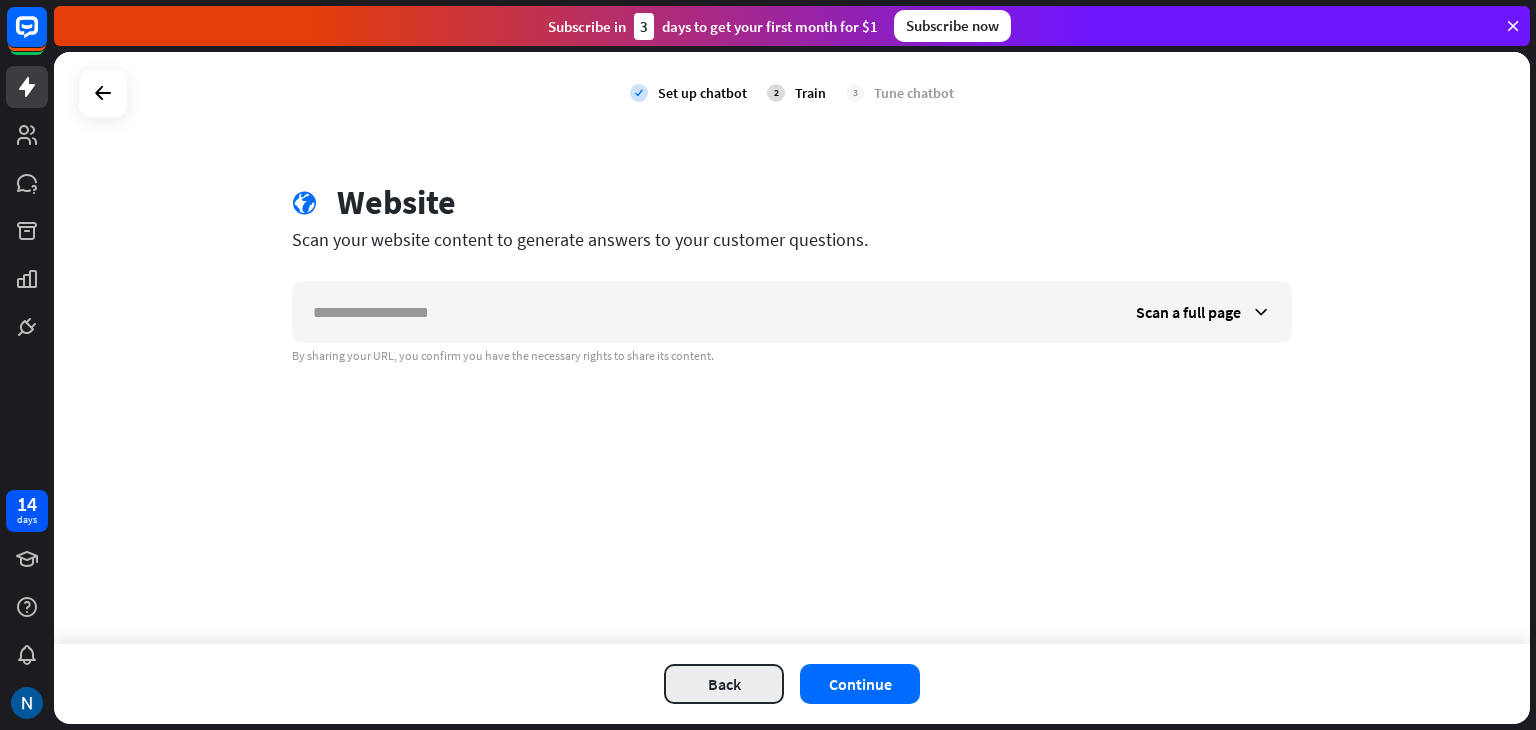 click on "Back" at bounding box center (724, 684) 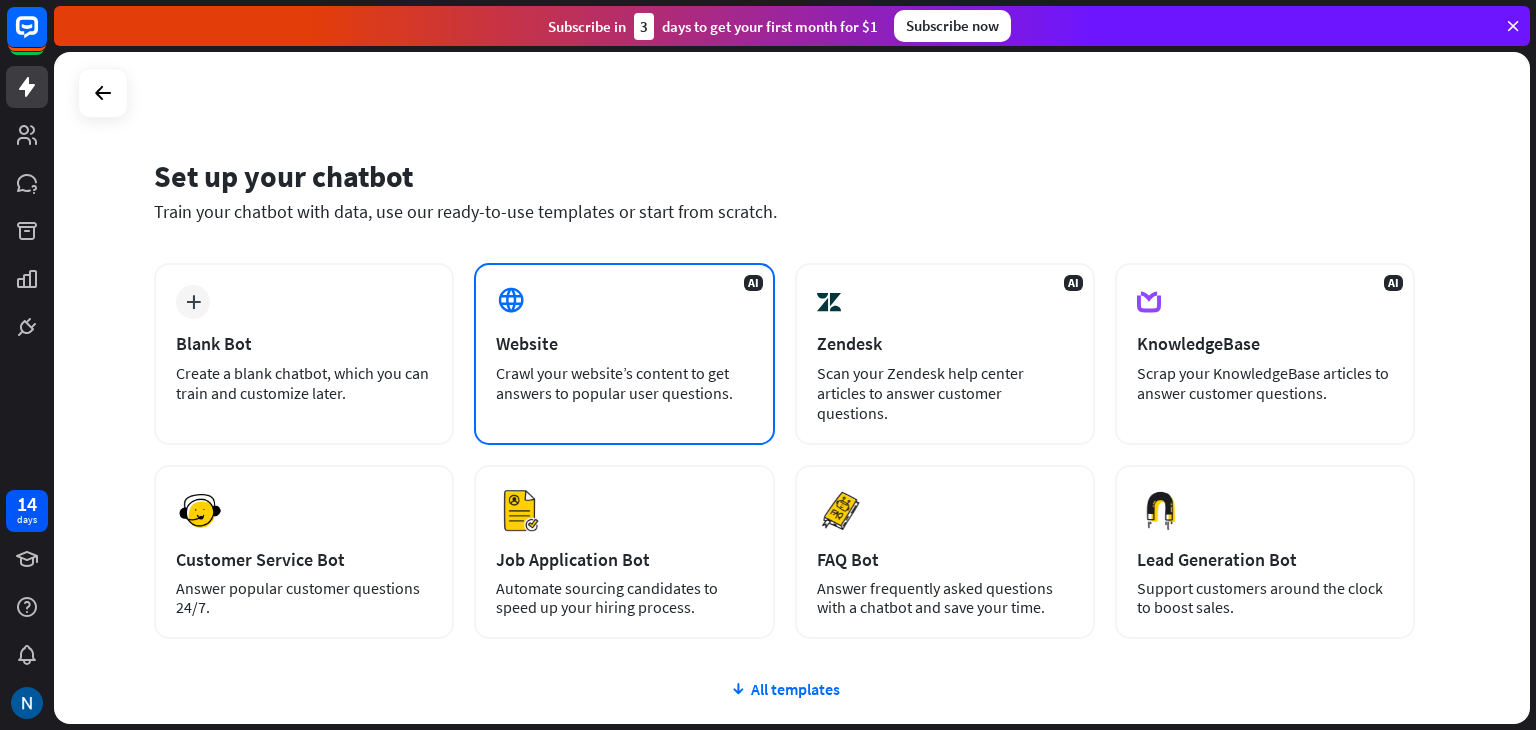 click on "Website" at bounding box center [624, 343] 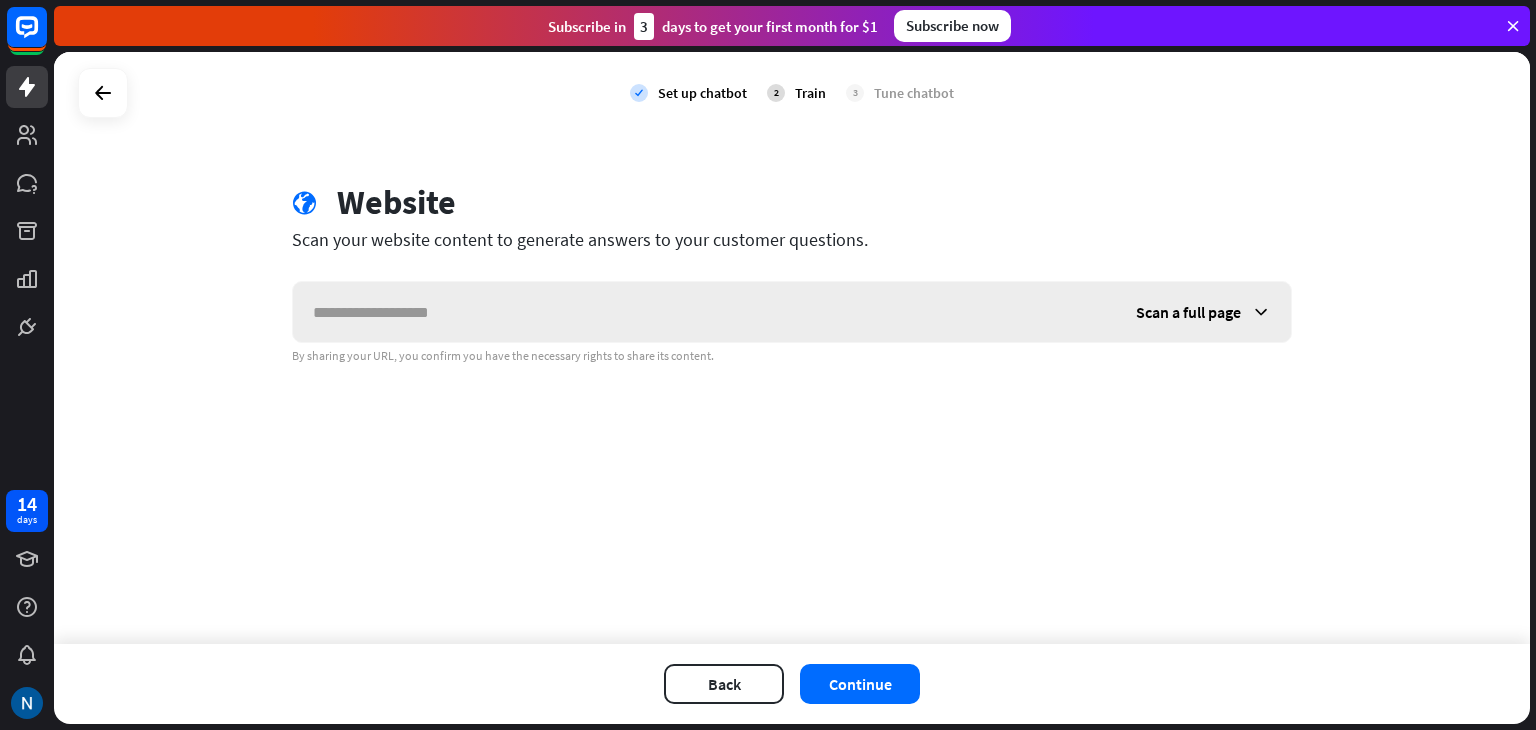 click at bounding box center (704, 312) 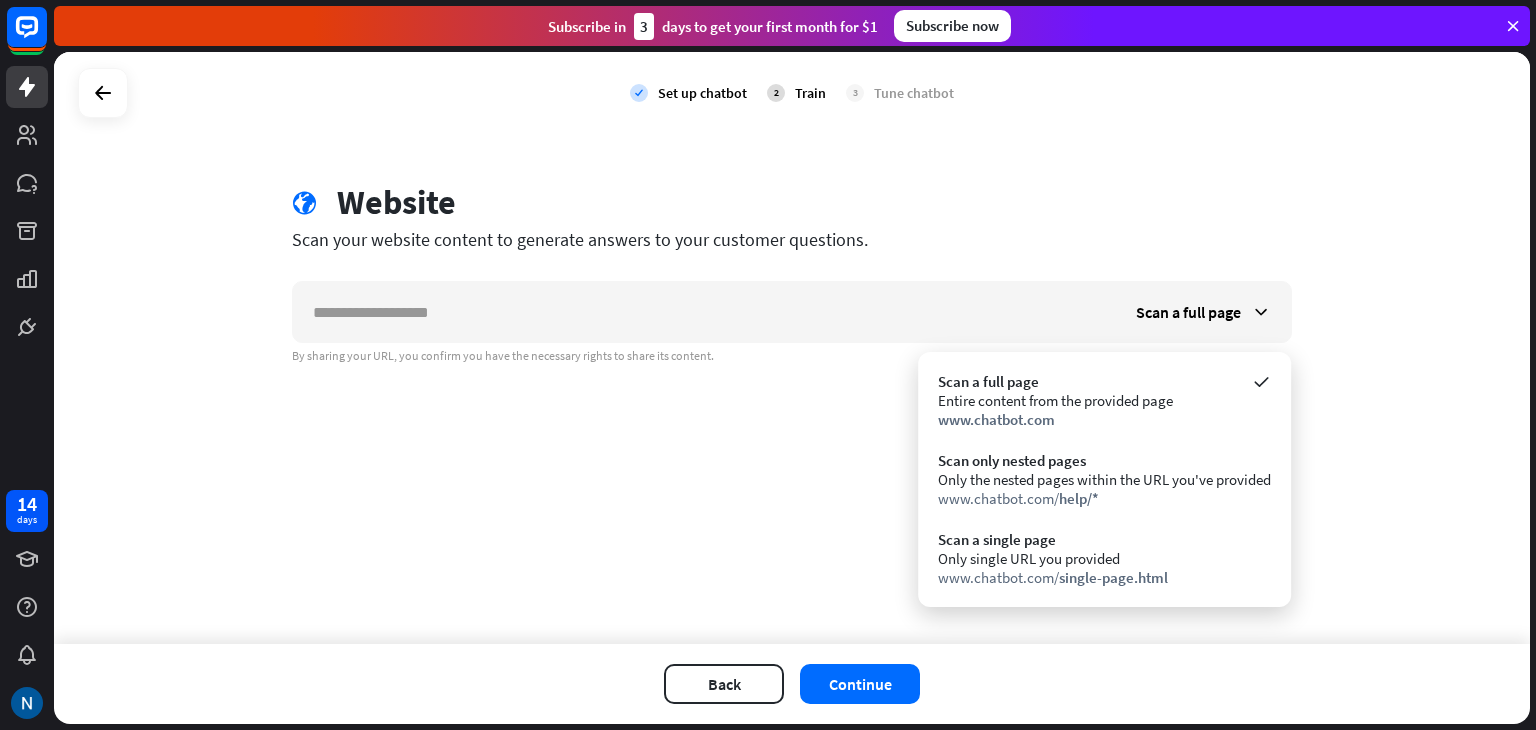click on "check   Set up chatbot   2   Train   3   Tune chatbot   globe
Website
Scan your website content to generate answers to your customer
questions.
Scan a full page
By sharing your URL, you confirm you have the necessary rights to
share its content." at bounding box center [792, 348] 